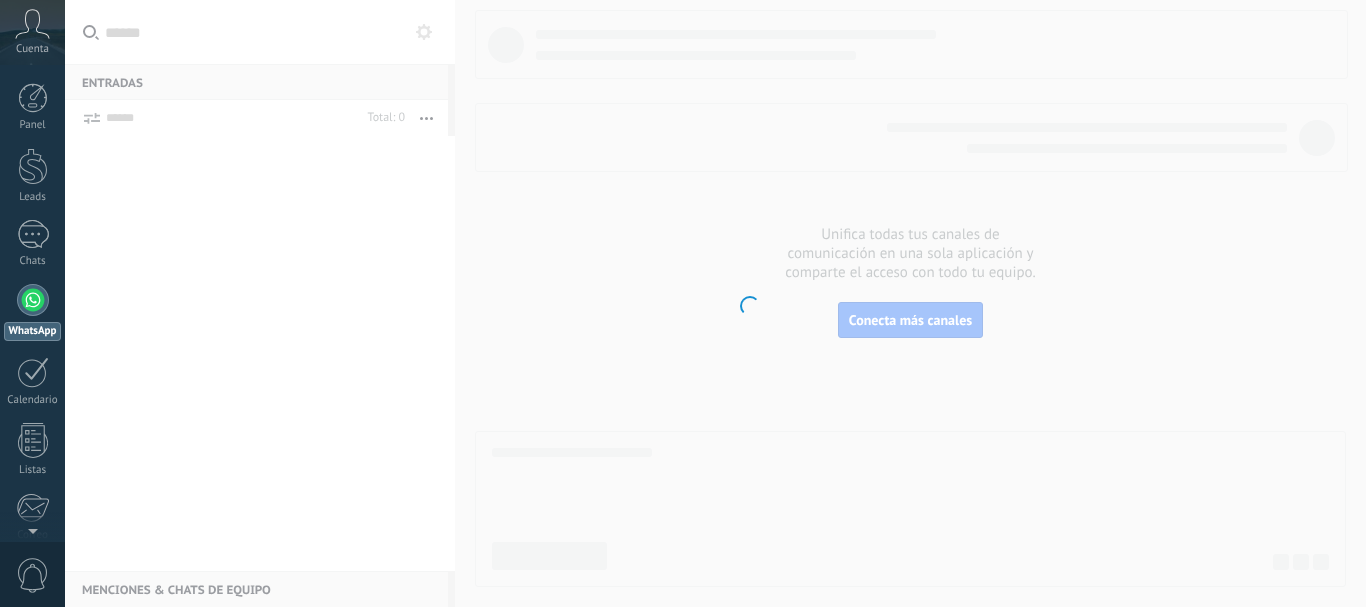scroll, scrollTop: 0, scrollLeft: 0, axis: both 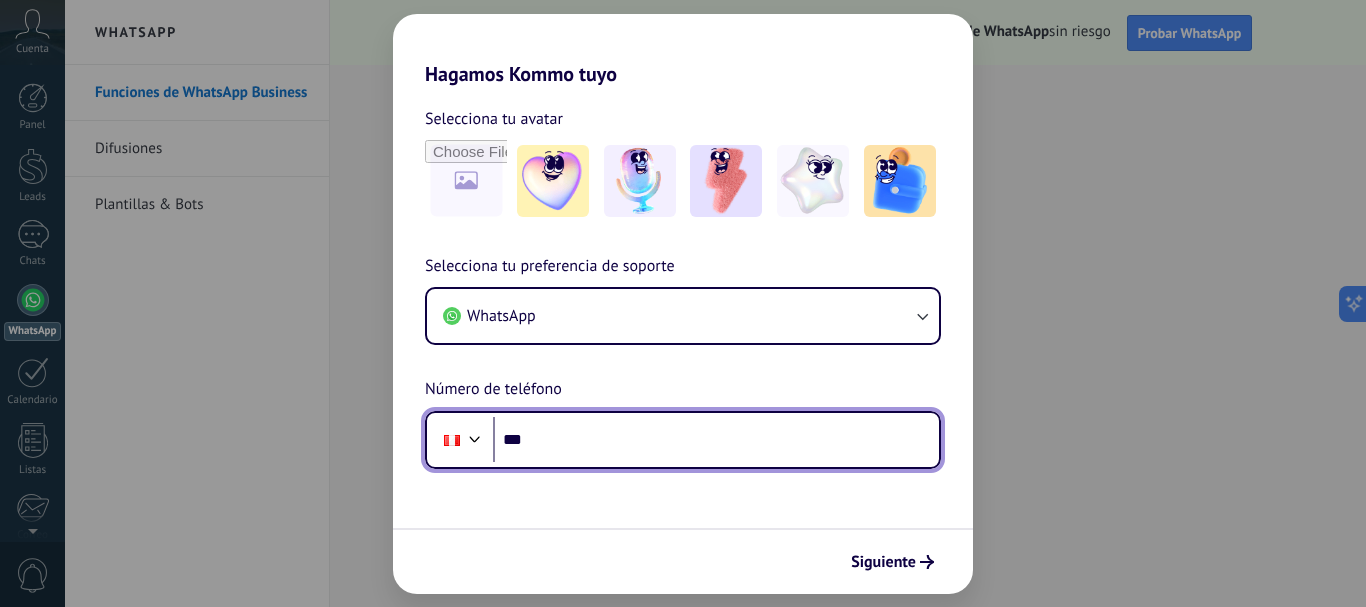 click on "***" at bounding box center [716, 440] 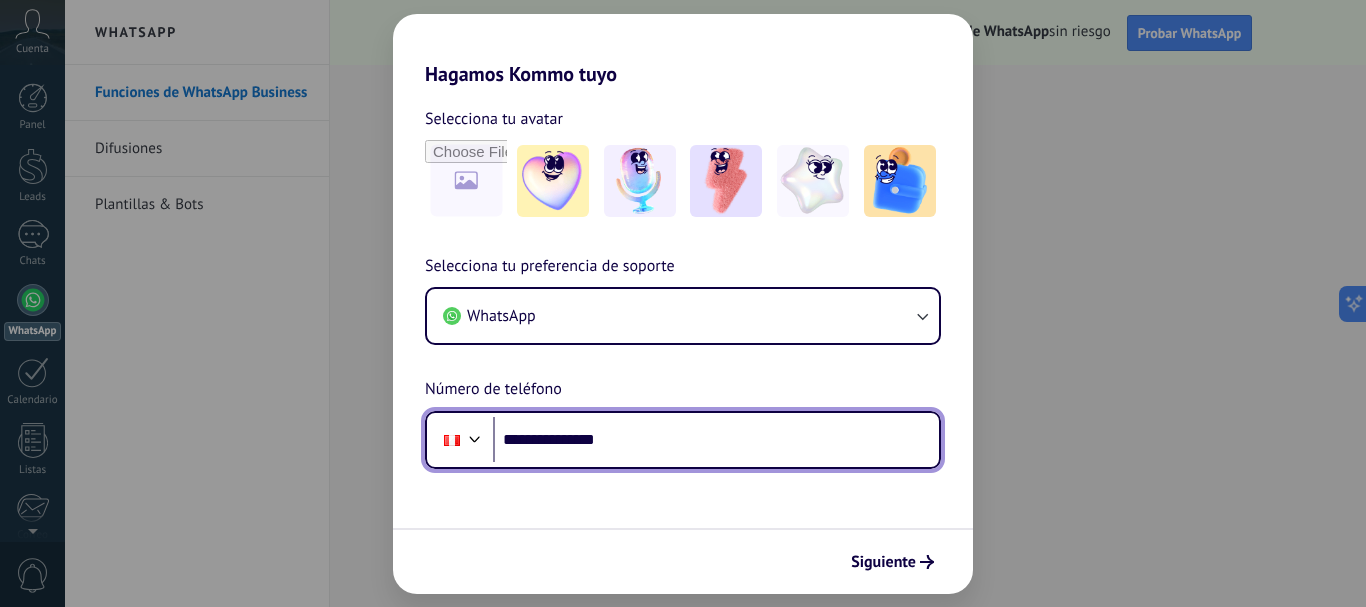type on "**********" 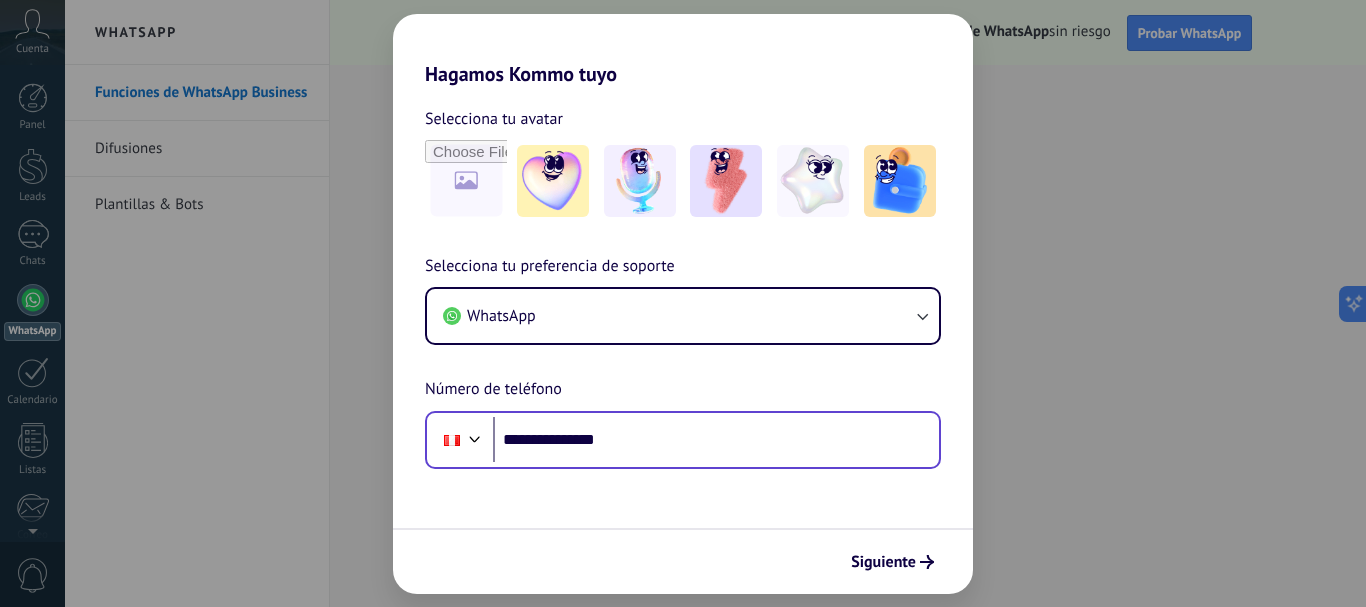 scroll, scrollTop: 0, scrollLeft: 0, axis: both 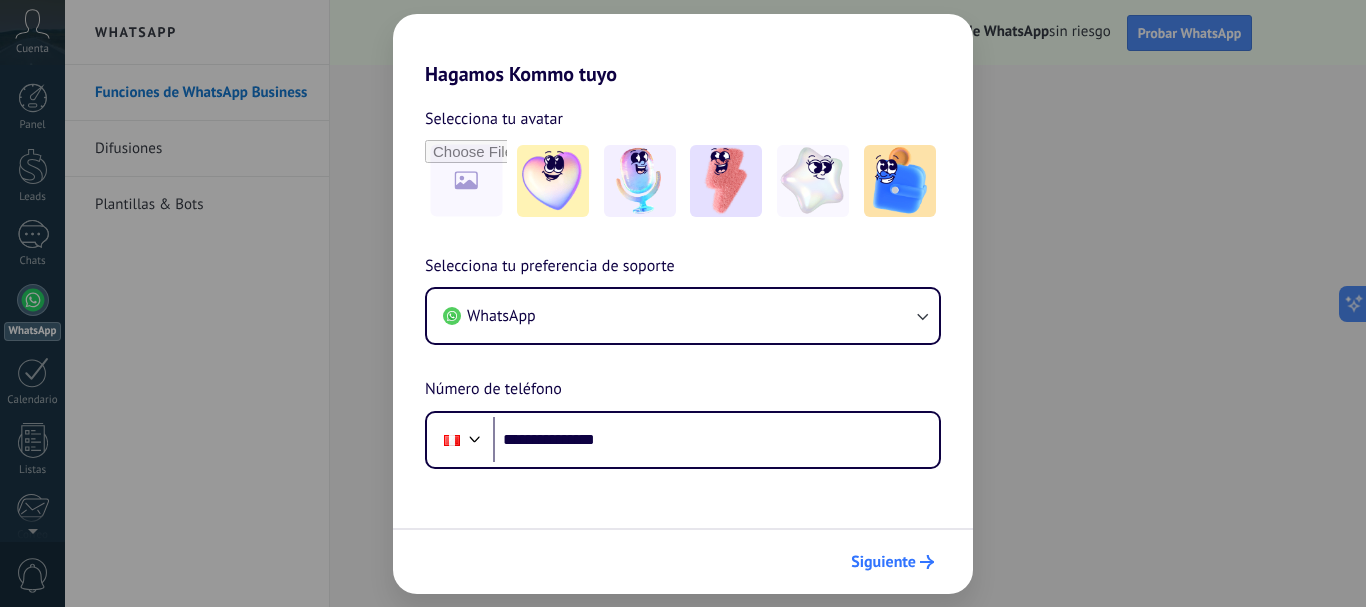click on "Siguiente" at bounding box center (883, 562) 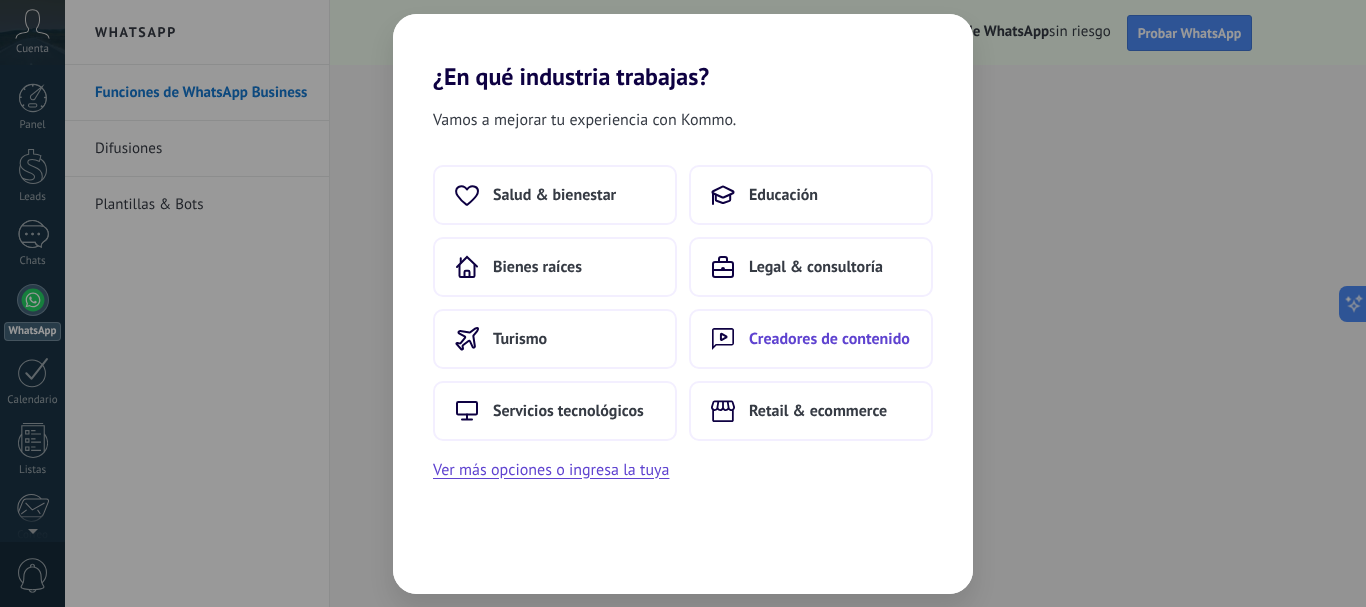 click on "Creadores de contenido" at bounding box center [554, 195] 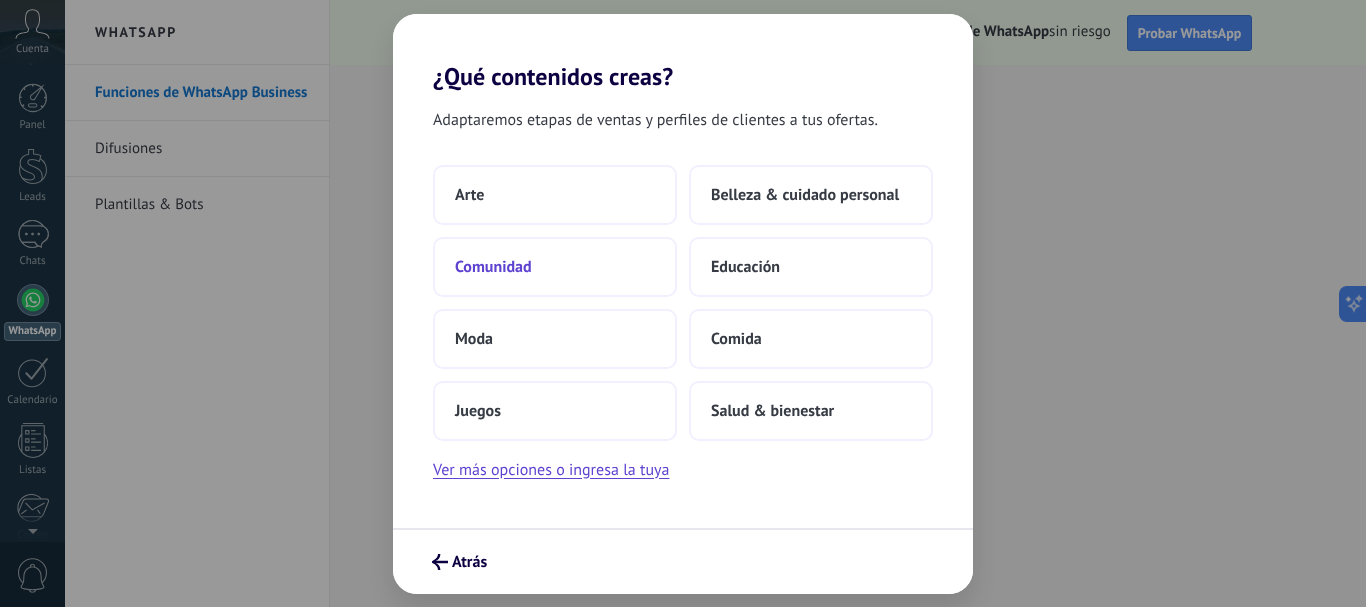 click on "Comunidad" at bounding box center (469, 195) 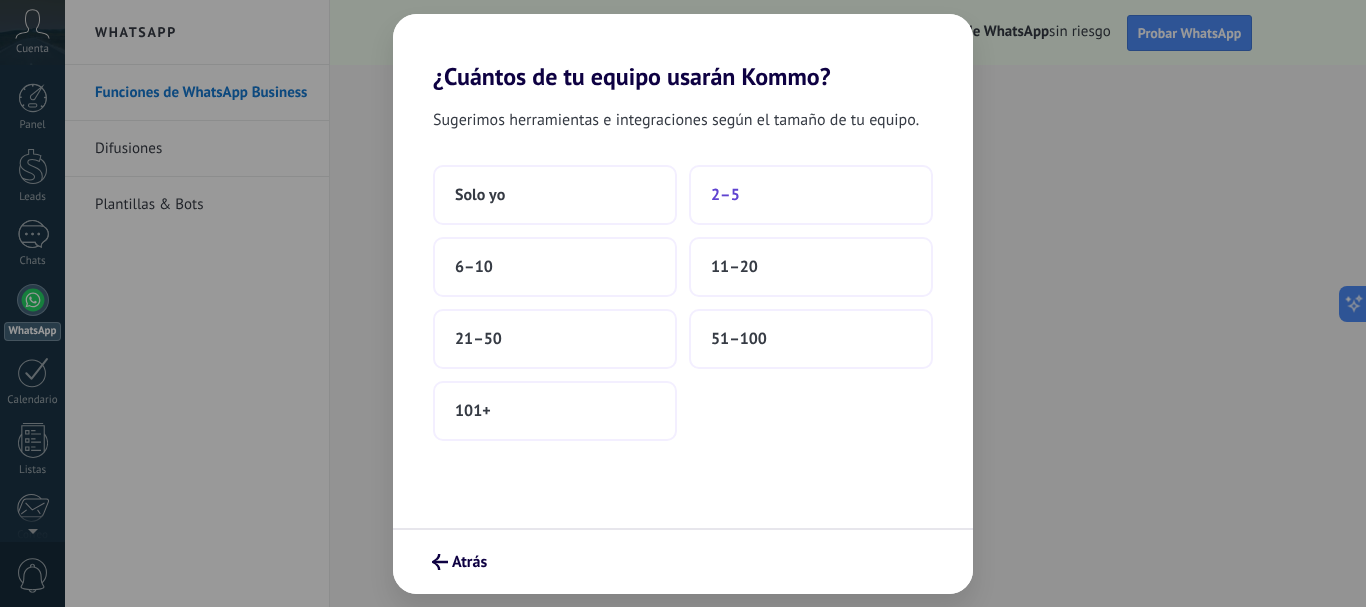 click on "2–5" at bounding box center (480, 195) 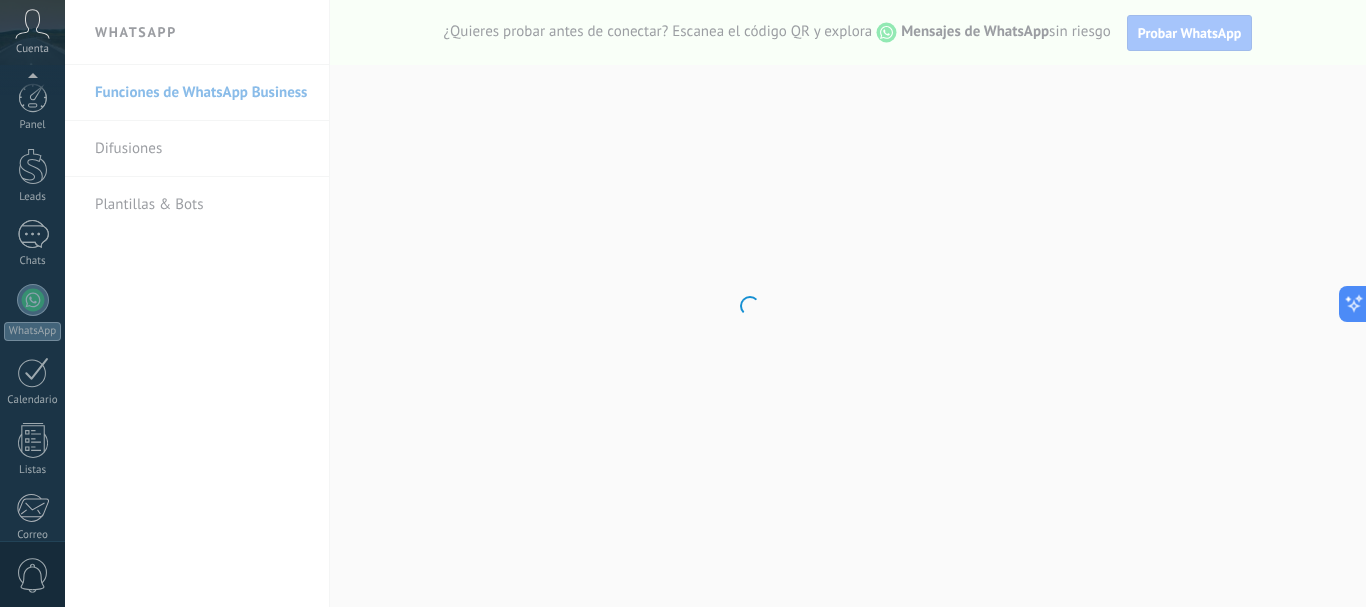 scroll, scrollTop: 225, scrollLeft: 0, axis: vertical 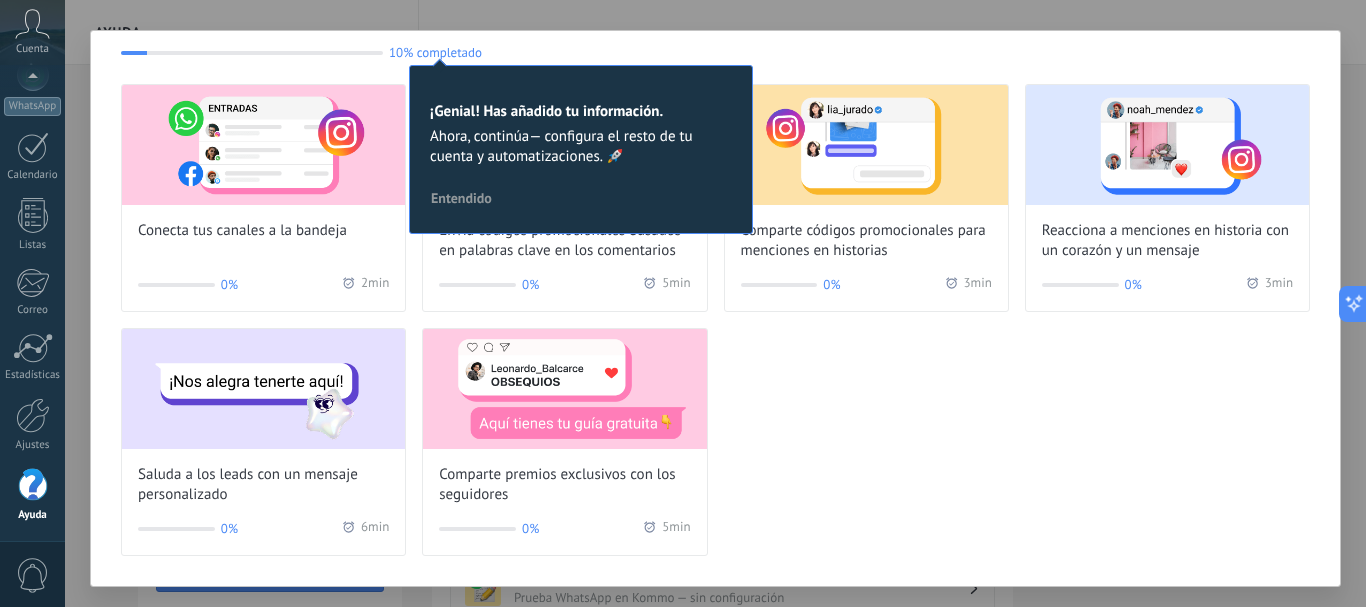 click at bounding box center [32, 24] 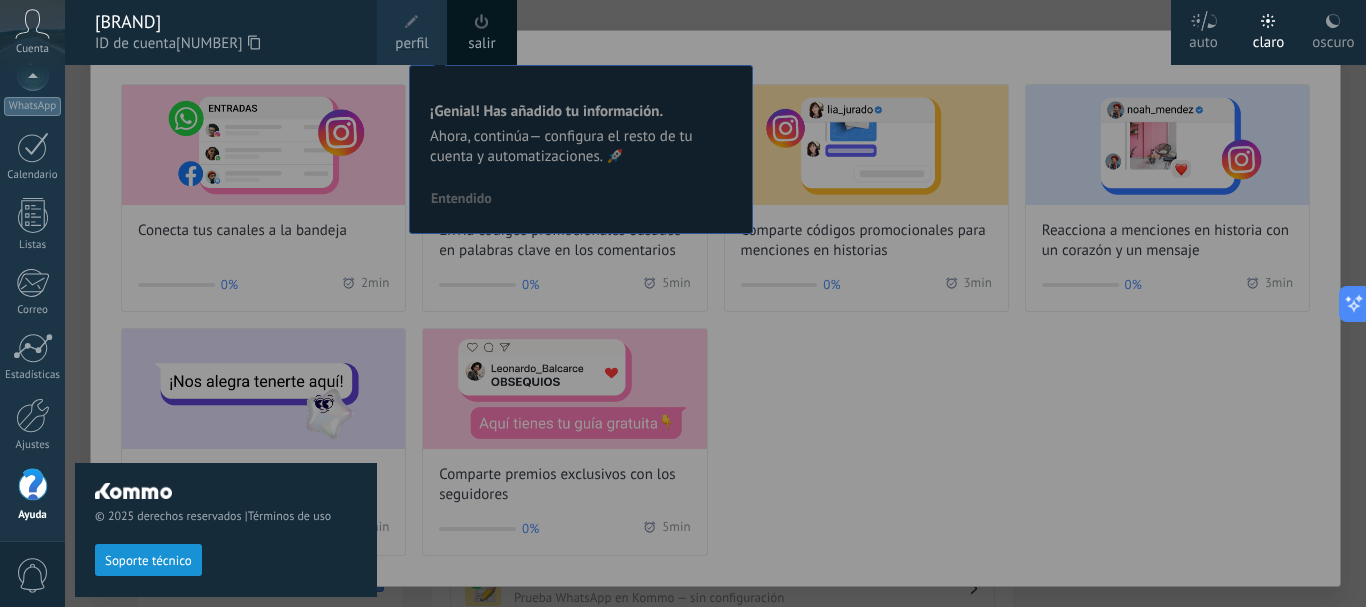 click at bounding box center (32, 24) 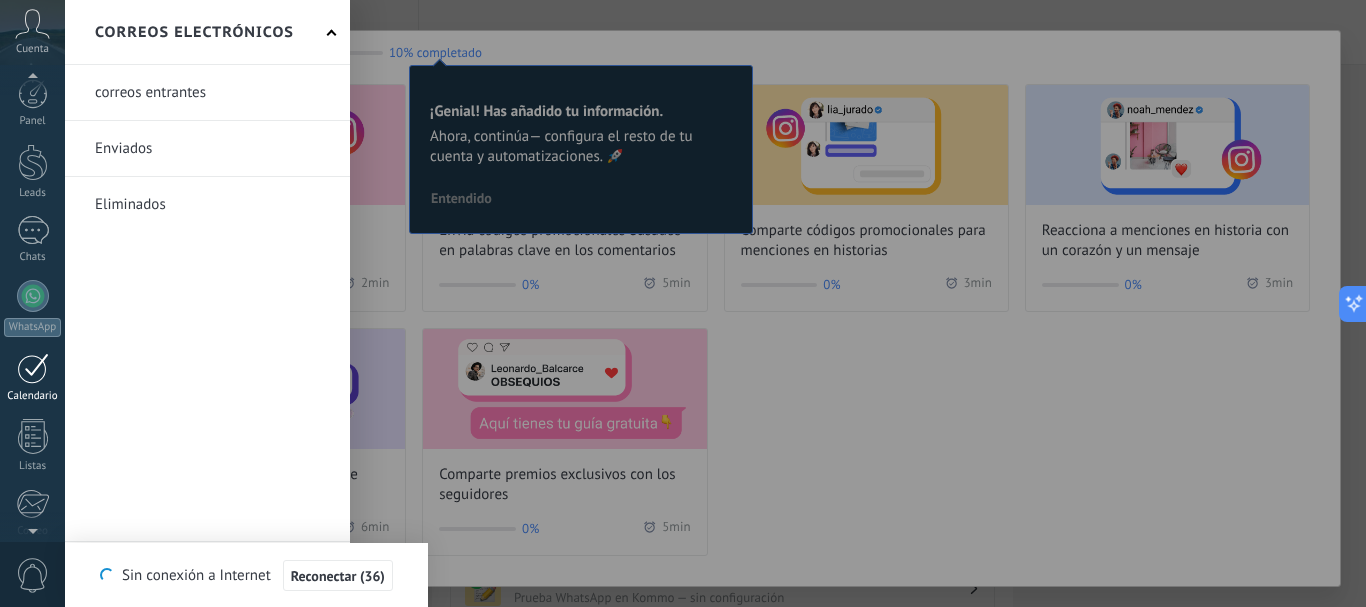 scroll, scrollTop: 0, scrollLeft: 0, axis: both 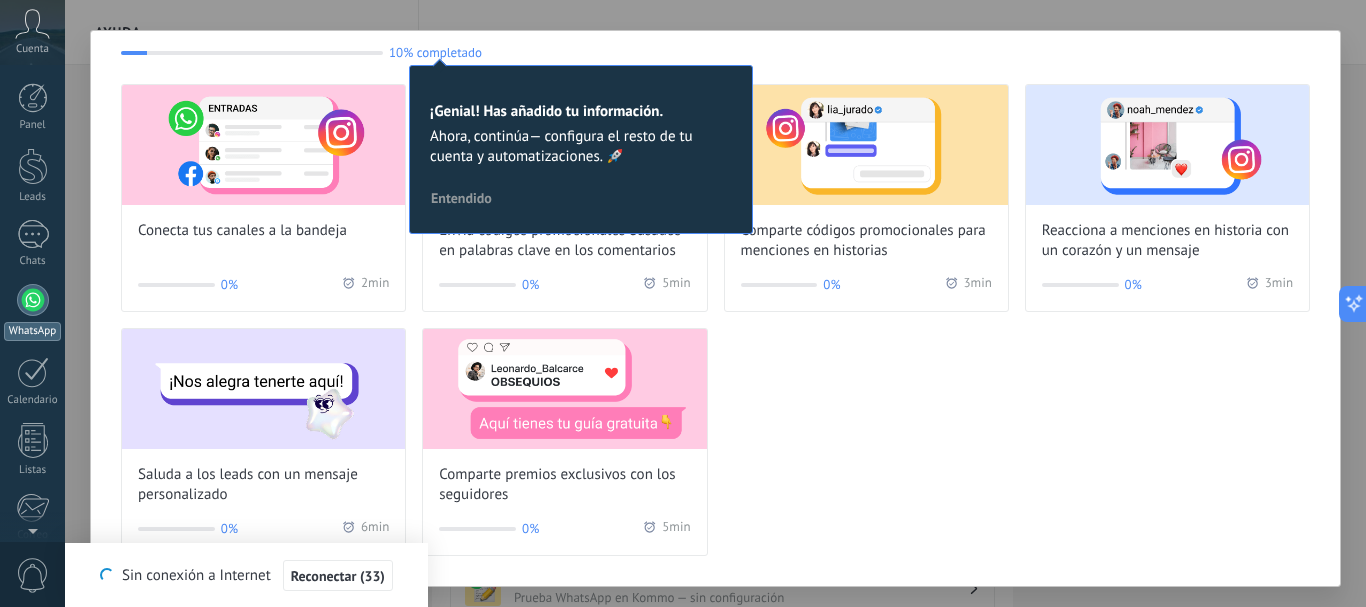 click on "WhatsApp" at bounding box center (32, 331) 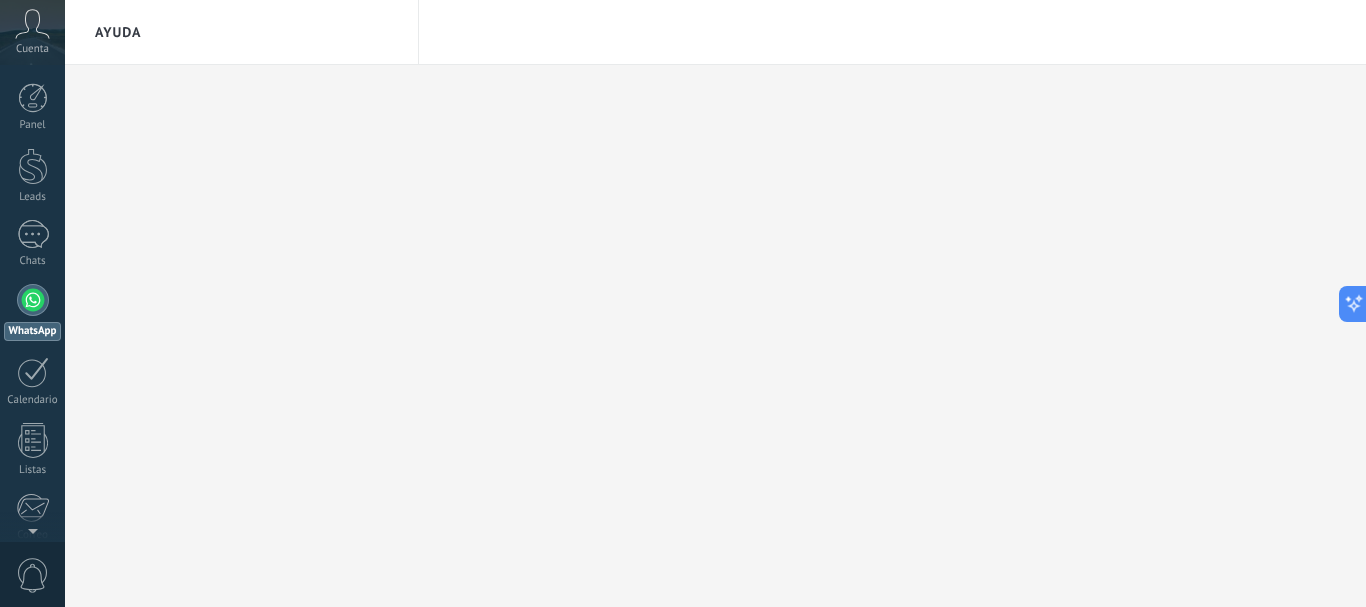 click at bounding box center (33, 300) 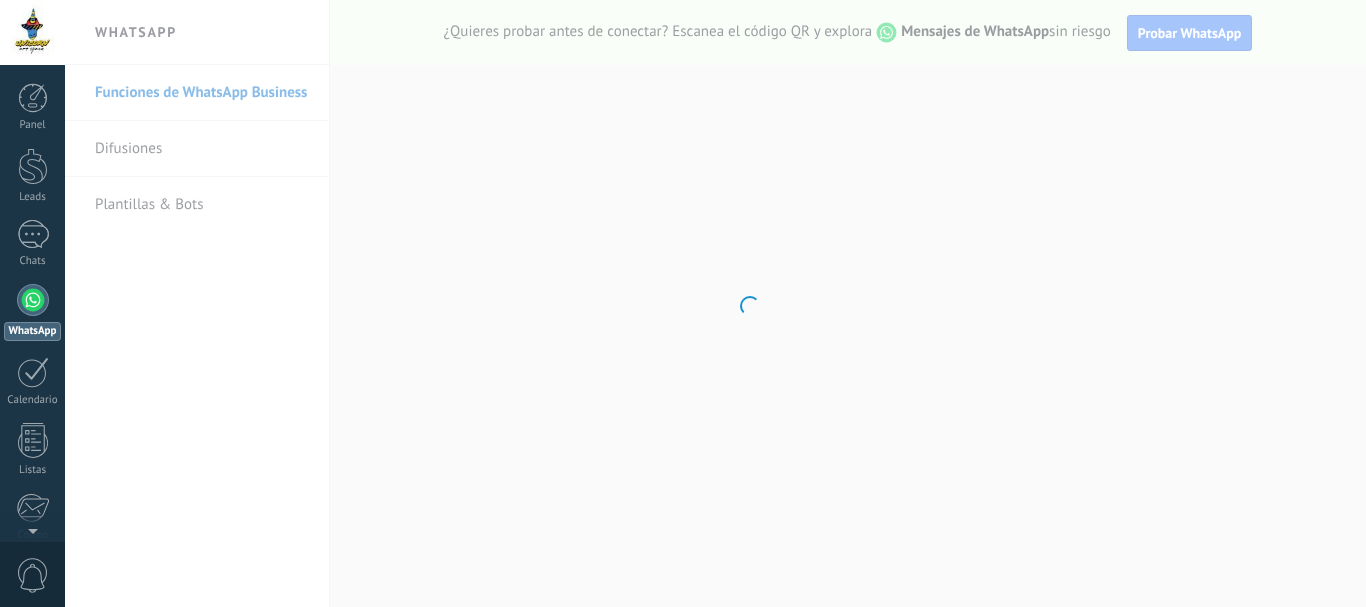 scroll, scrollTop: 0, scrollLeft: 0, axis: both 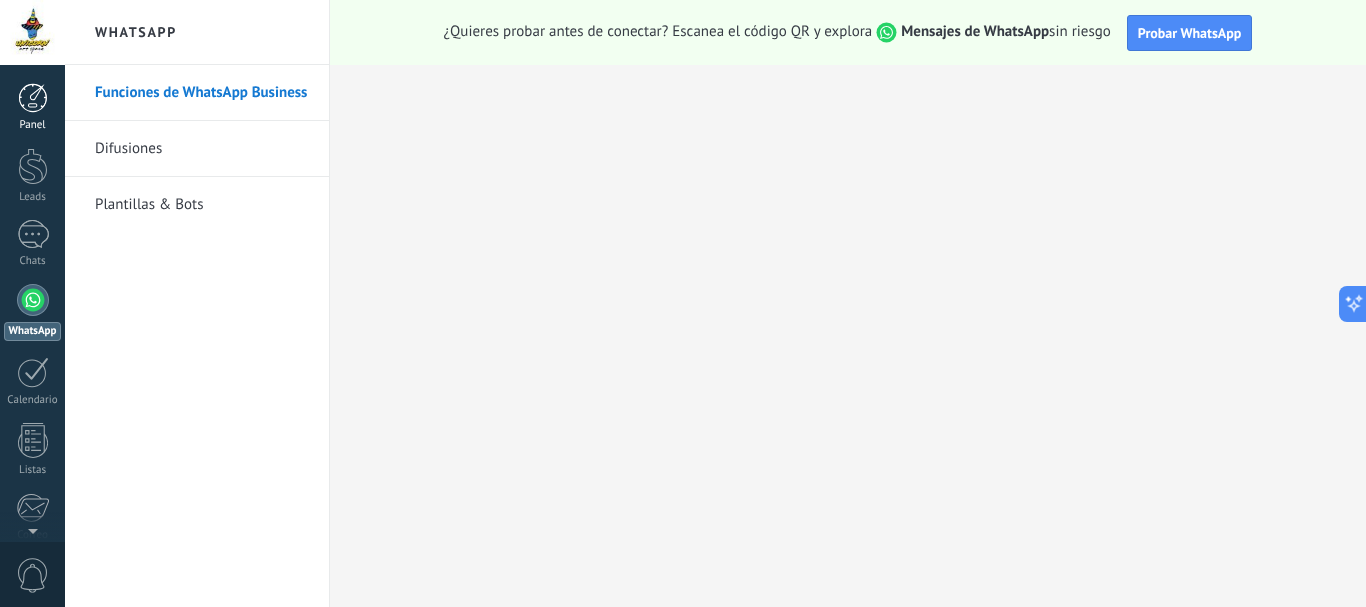 click on "Panel" at bounding box center (32, 107) 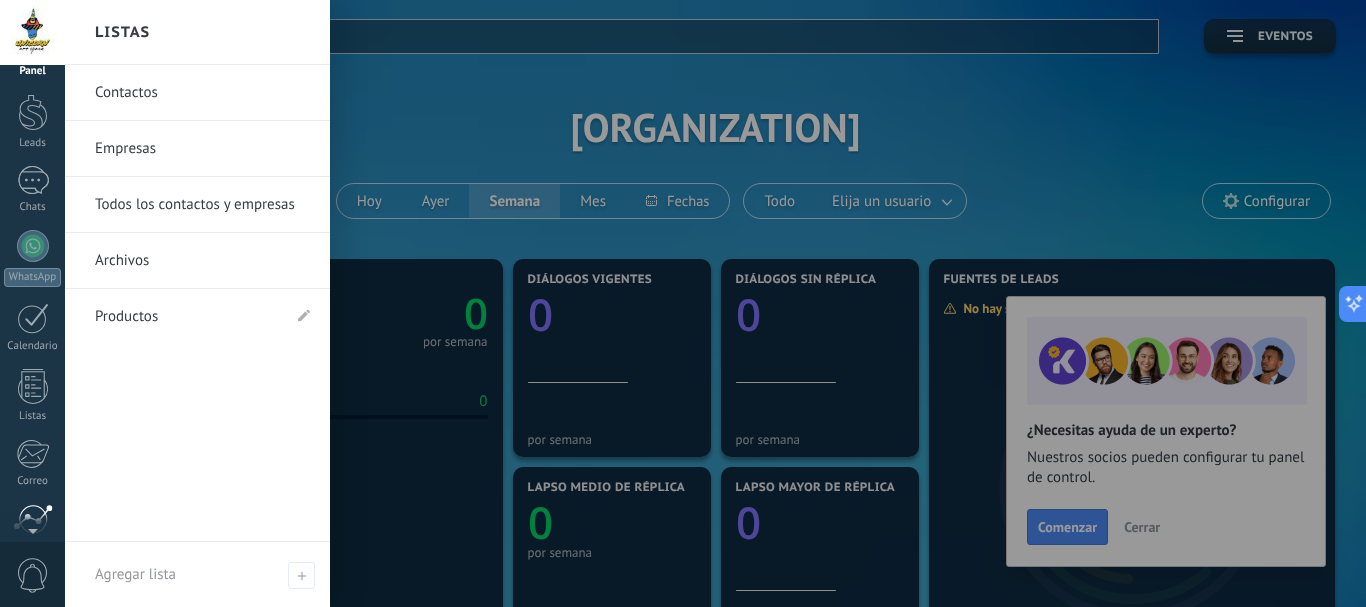 scroll, scrollTop: 0, scrollLeft: 0, axis: both 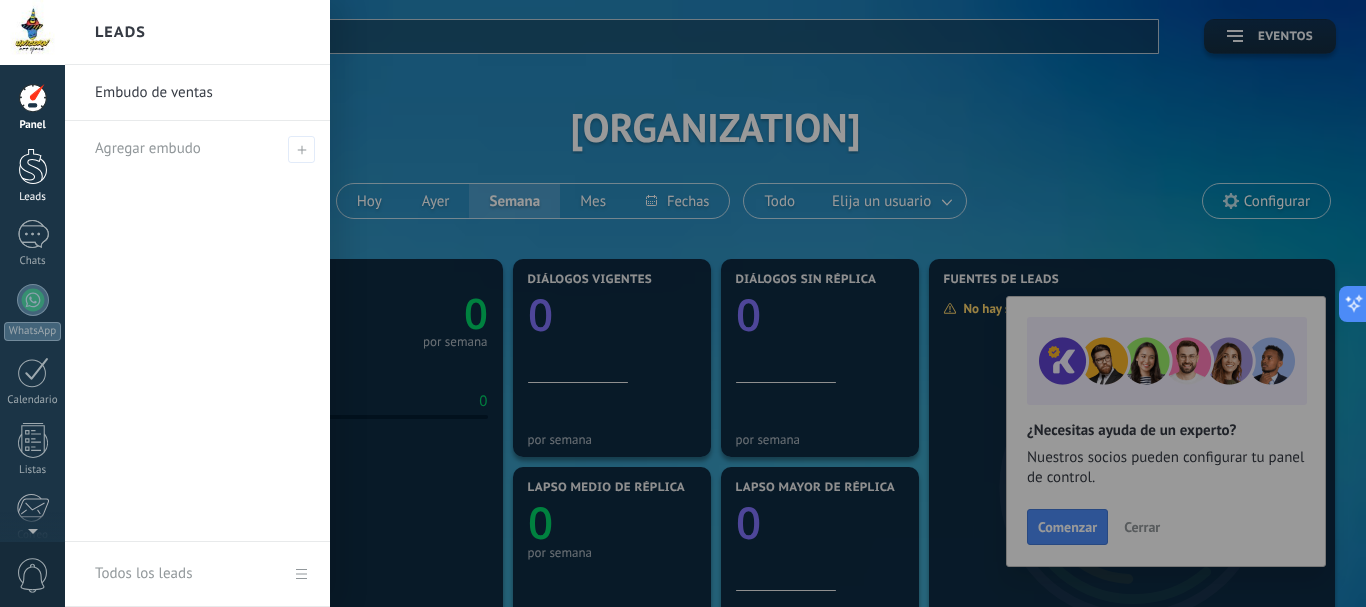 click on "Leads" at bounding box center (32, 176) 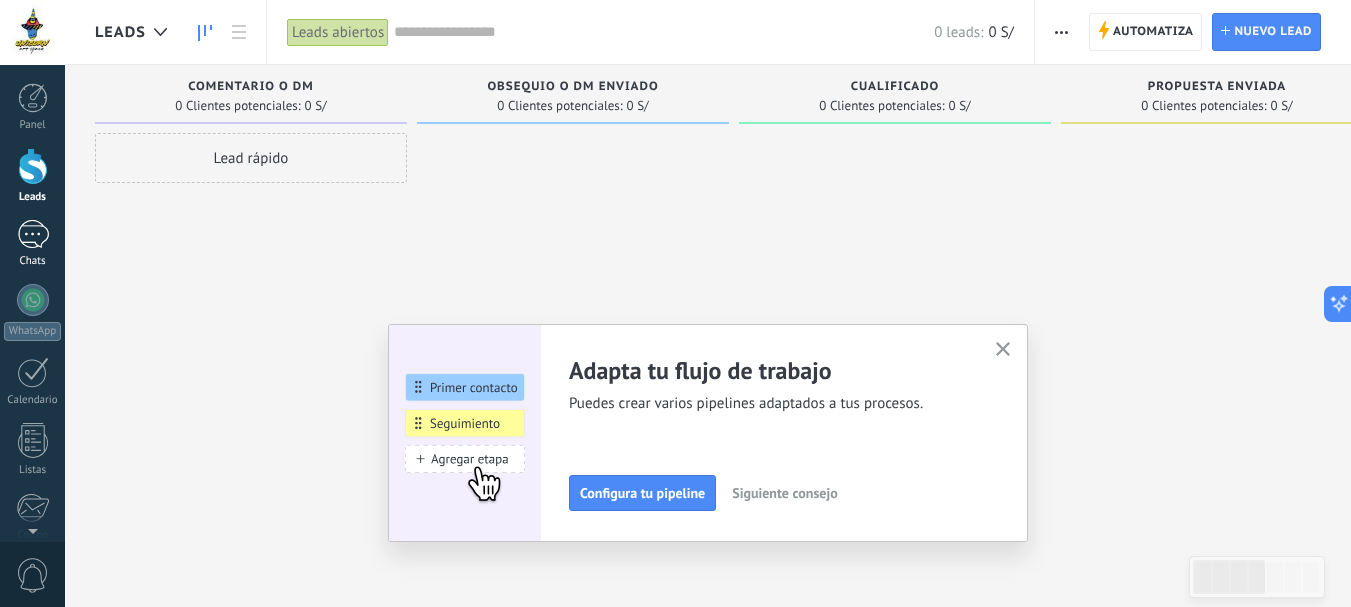 click at bounding box center [33, 234] 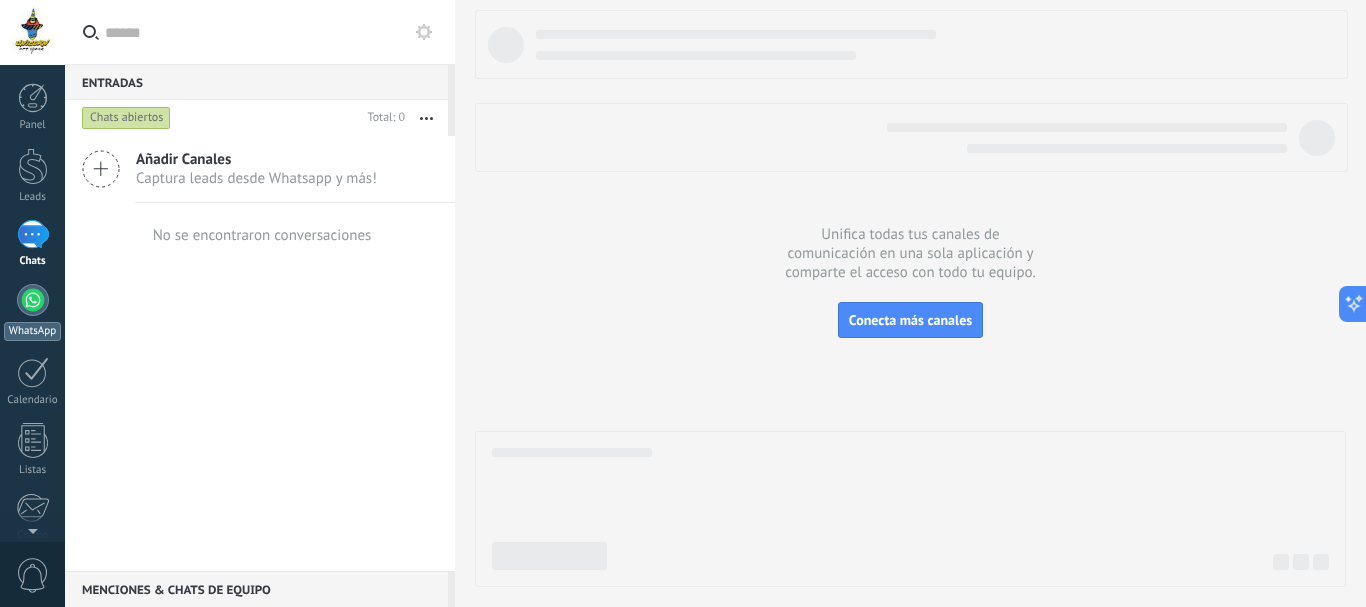 click at bounding box center (33, 300) 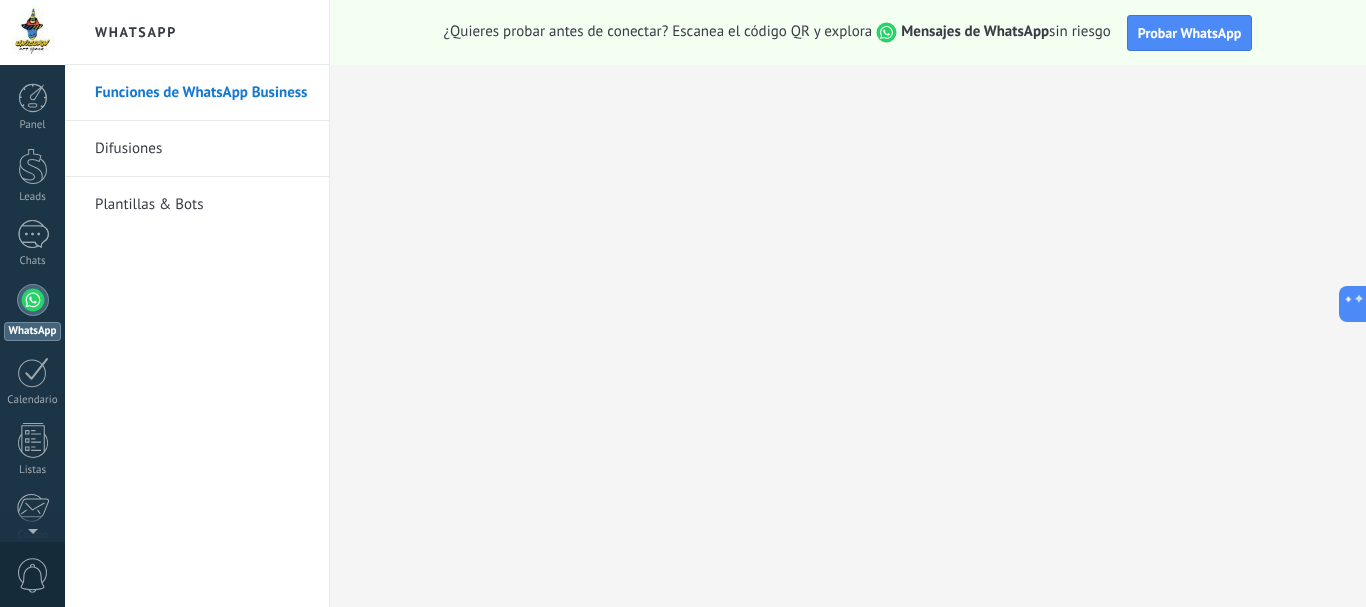 click at bounding box center [32, 32] 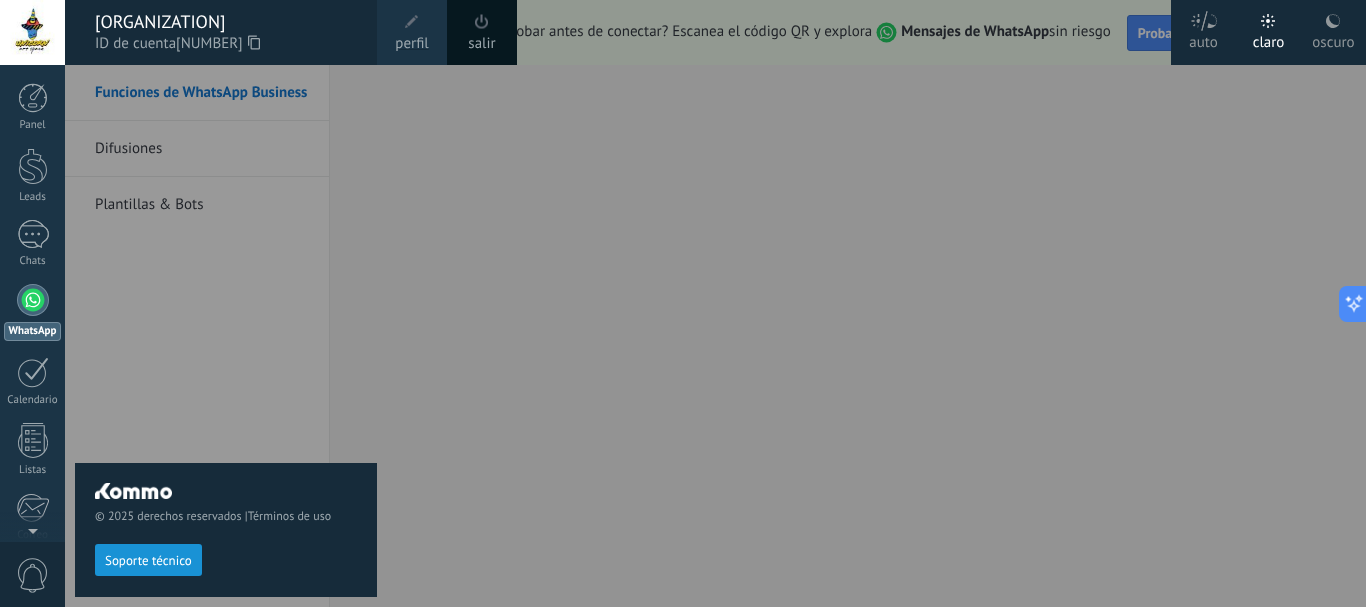 click at bounding box center [32, 32] 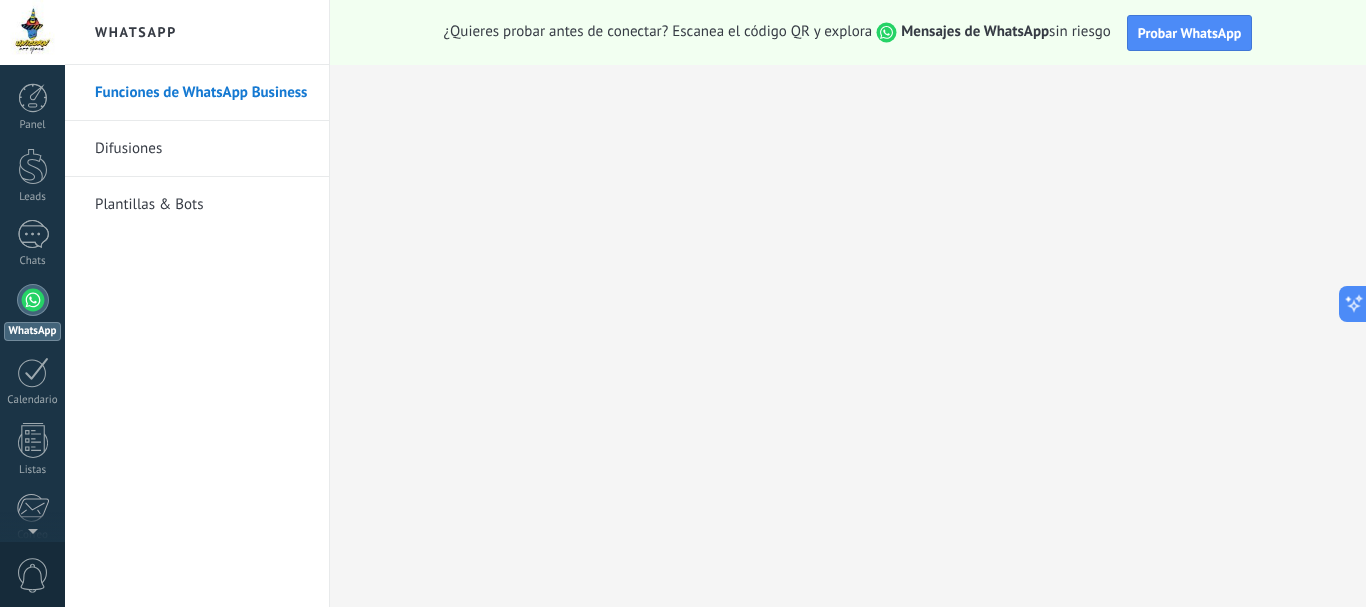 click on "0" at bounding box center (33, 575) 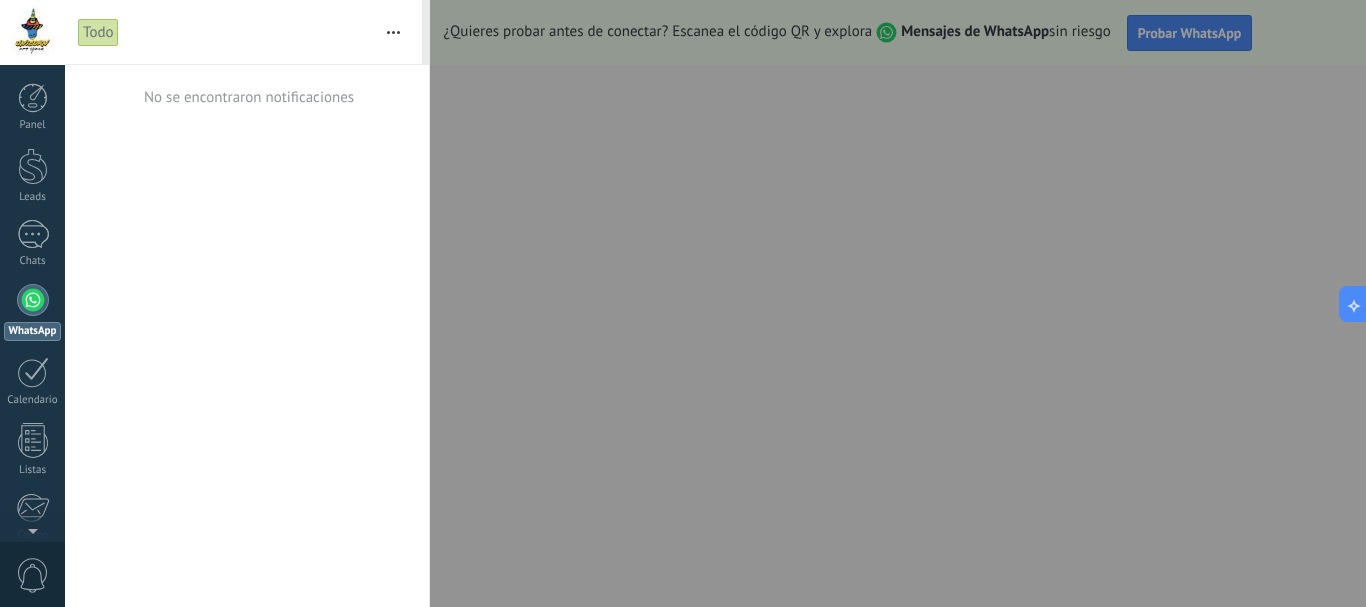 click on "0" at bounding box center [33, 575] 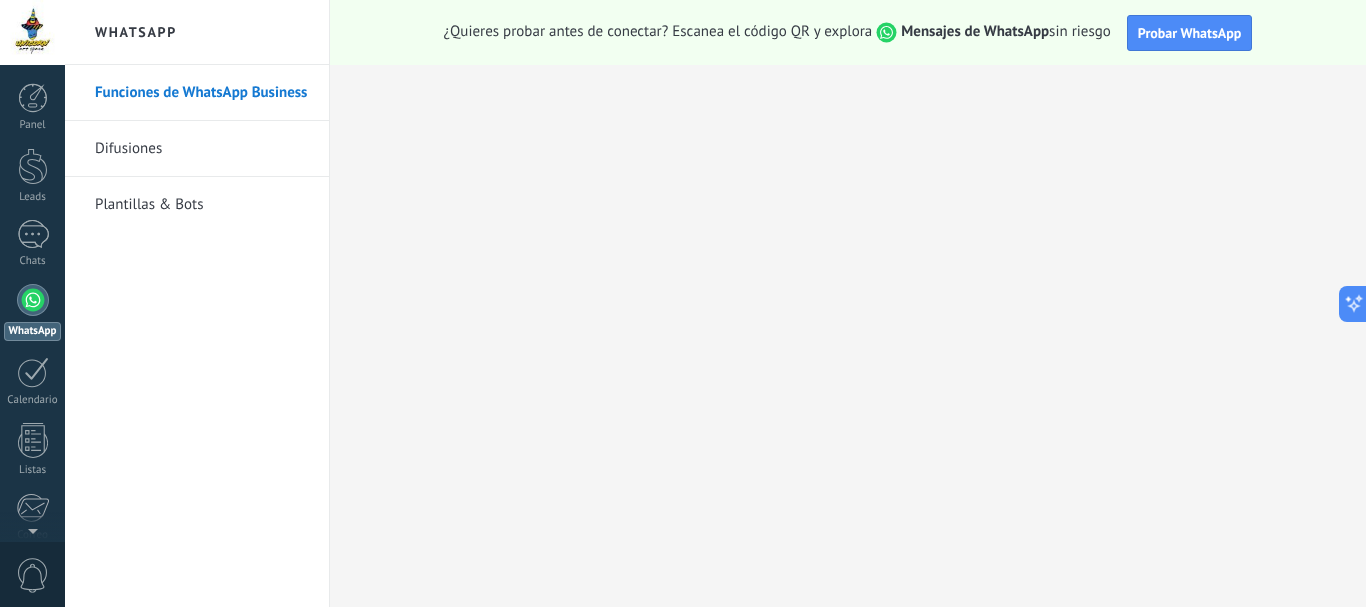 click at bounding box center (32, 32) 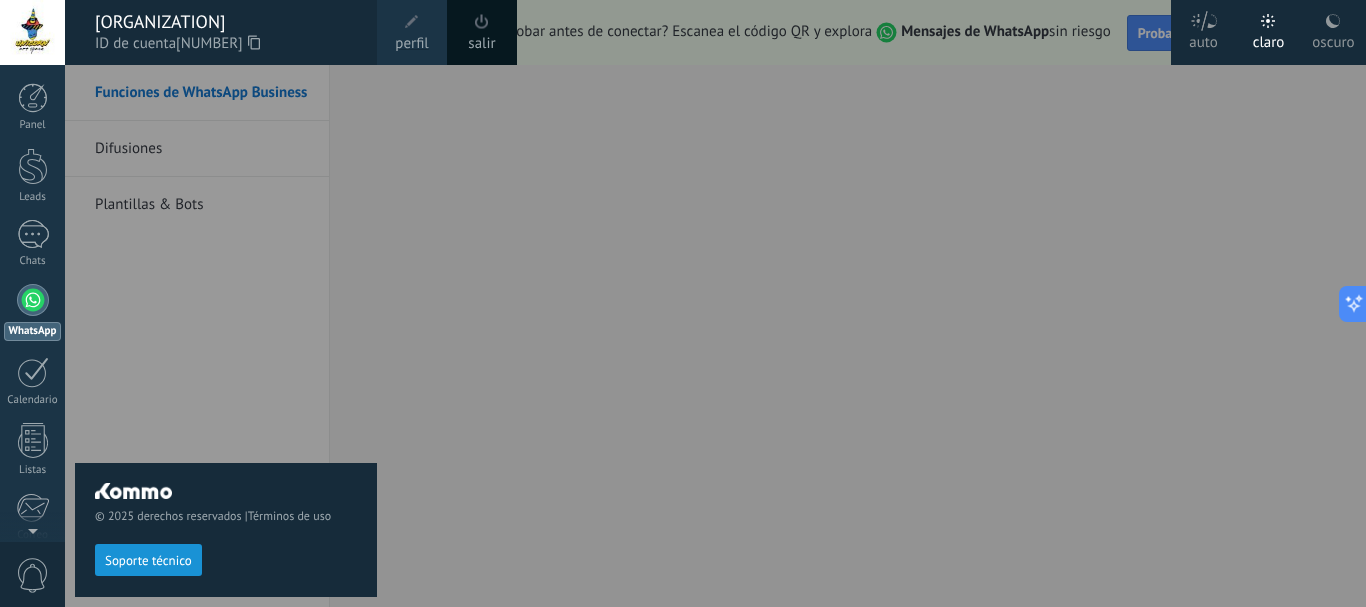 click on "[NAME]" at bounding box center [226, 22] 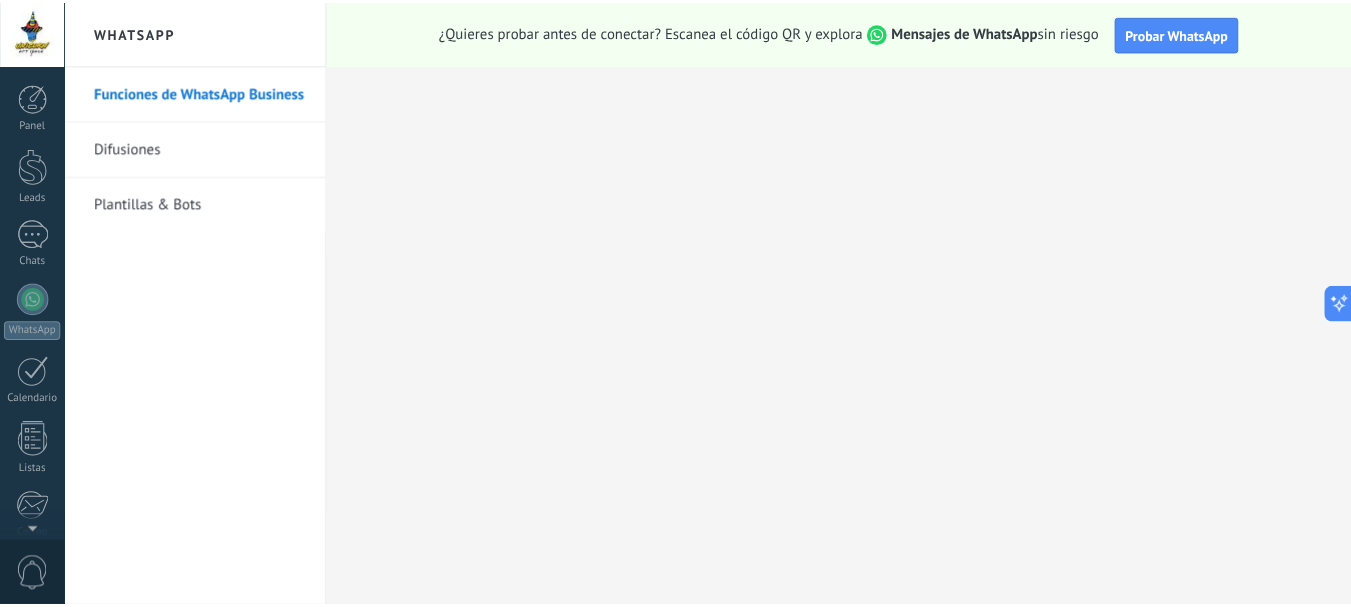 scroll, scrollTop: 225, scrollLeft: 0, axis: vertical 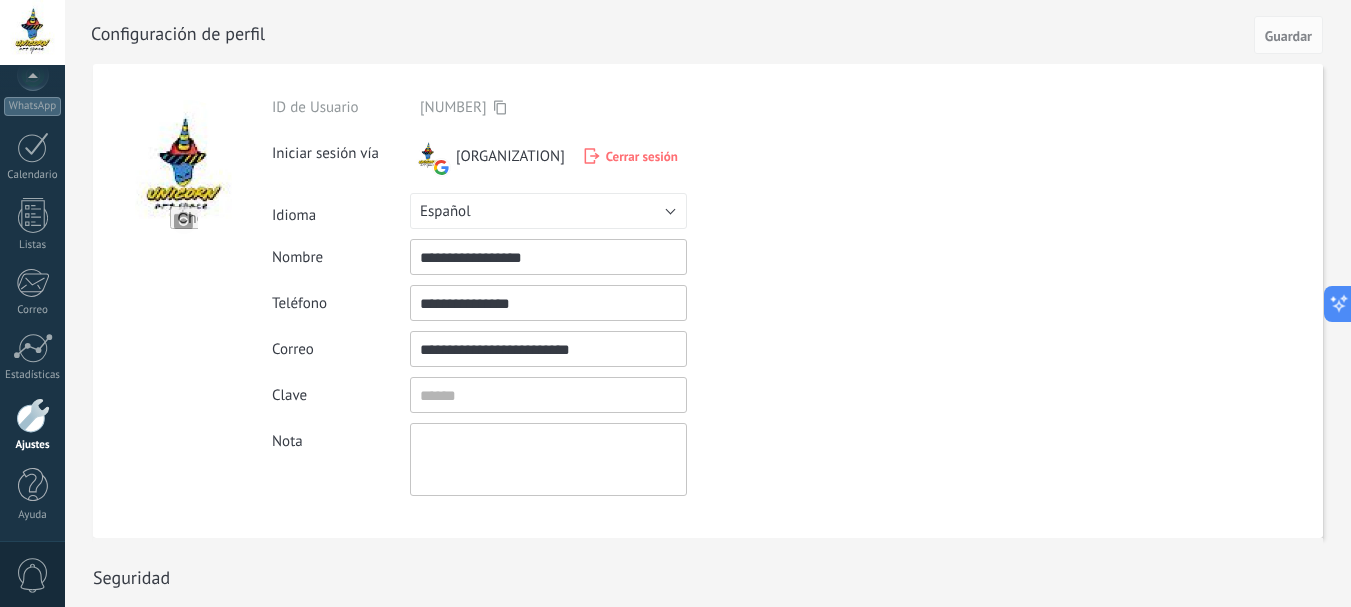 click at bounding box center (32, 32) 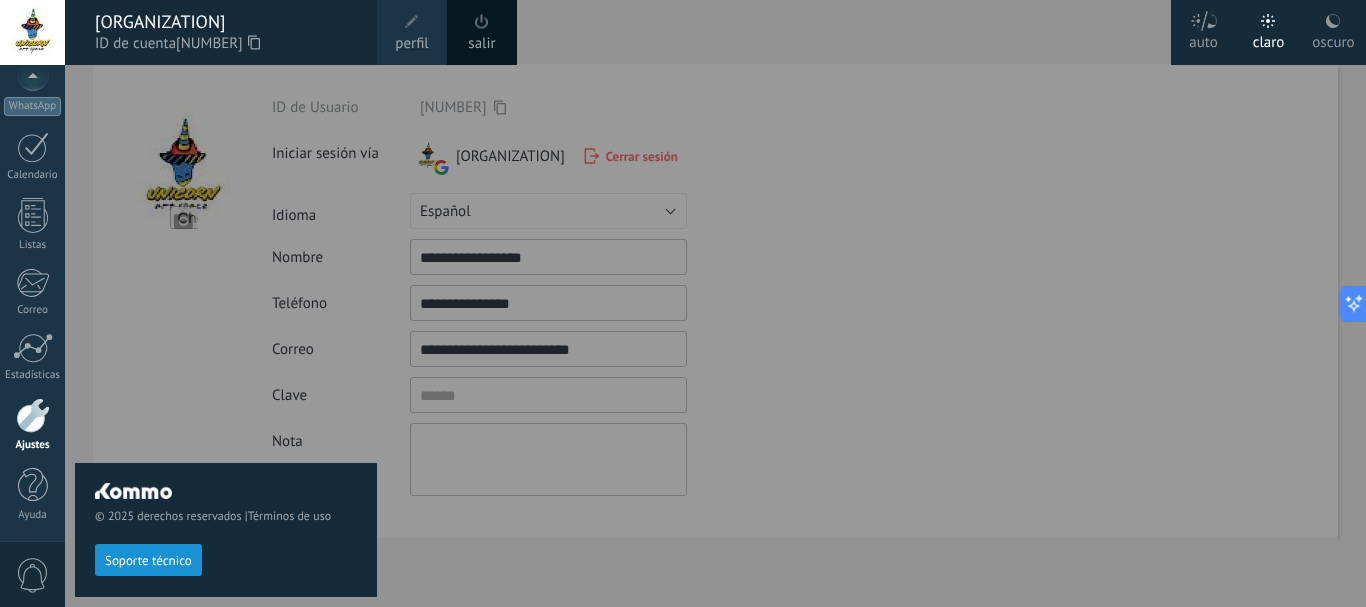 click on "perfil" at bounding box center (411, 44) 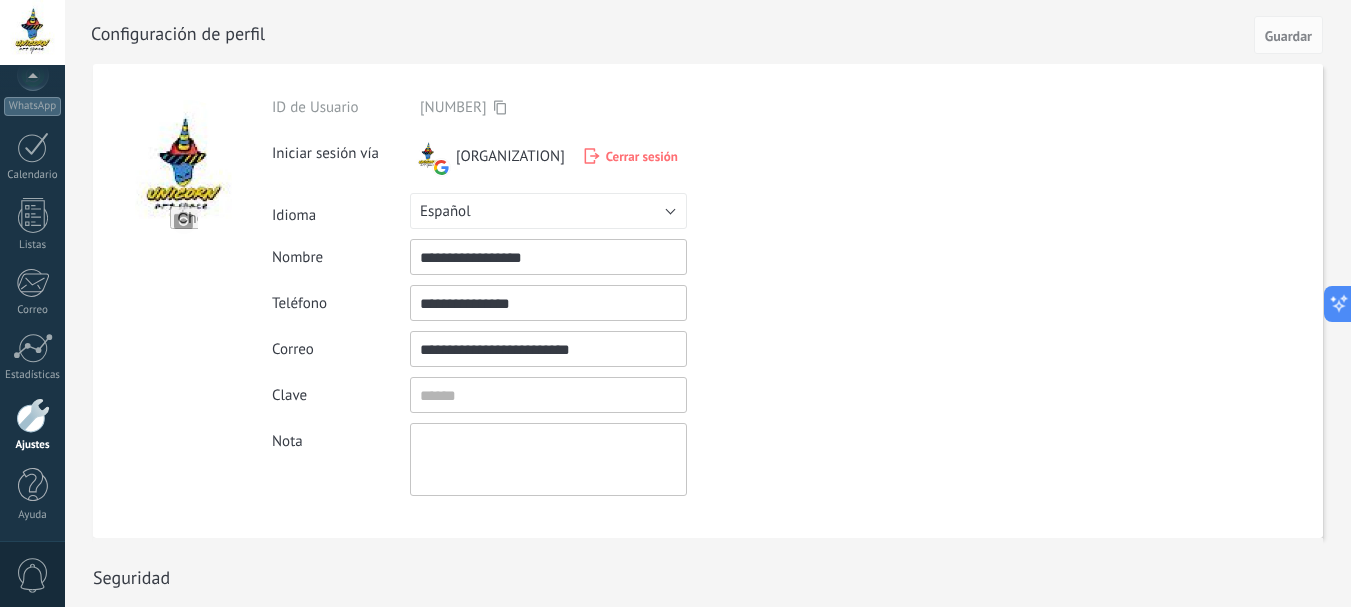 click at bounding box center [32, 32] 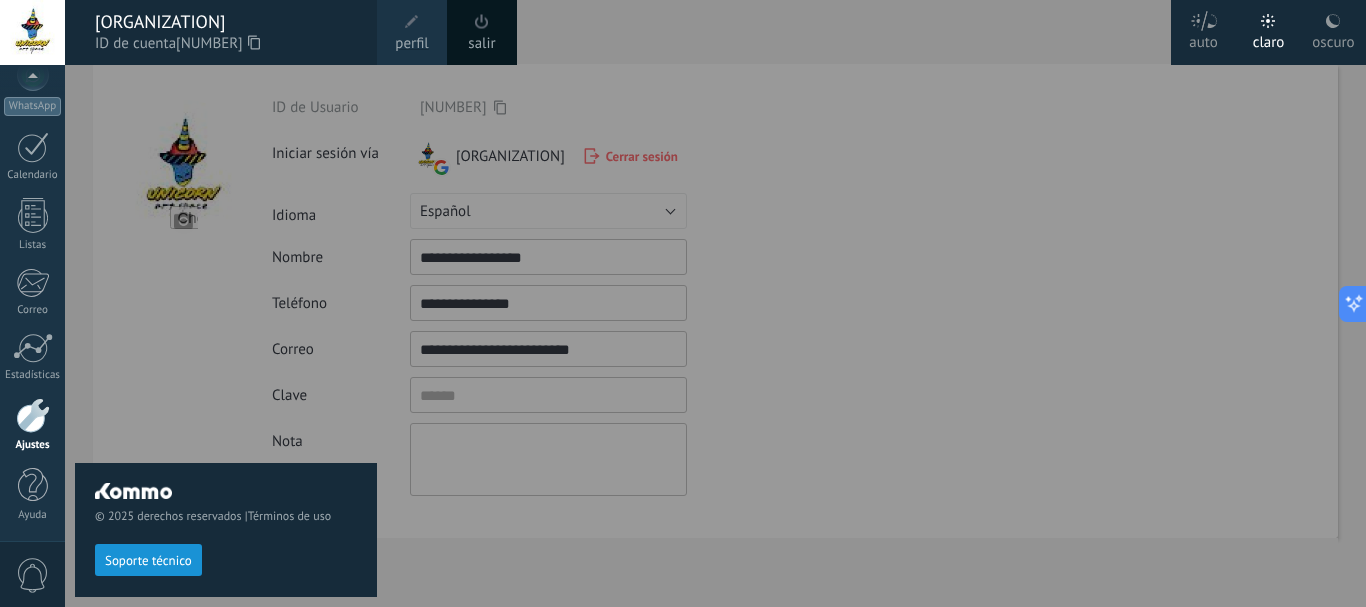 click on "©  2025  derechos reservados |  Términos de uso
Soporte técnico" at bounding box center (226, 336) 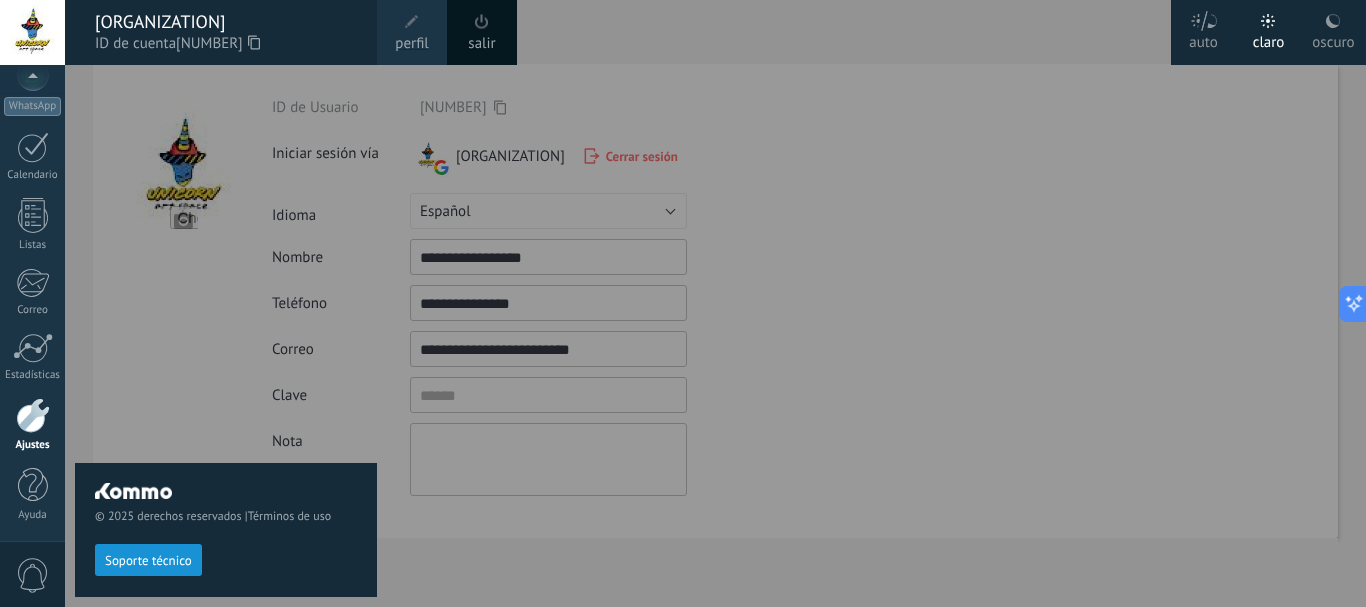 click on "[NAME]" at bounding box center [226, 22] 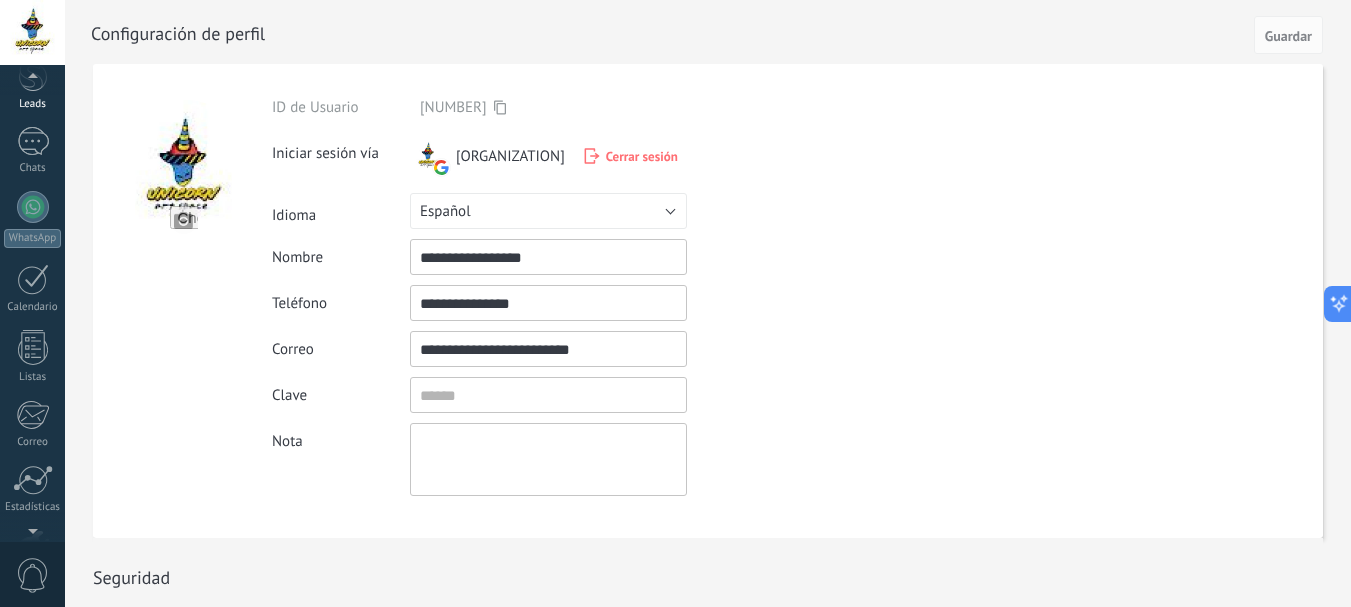 scroll, scrollTop: 87, scrollLeft: 0, axis: vertical 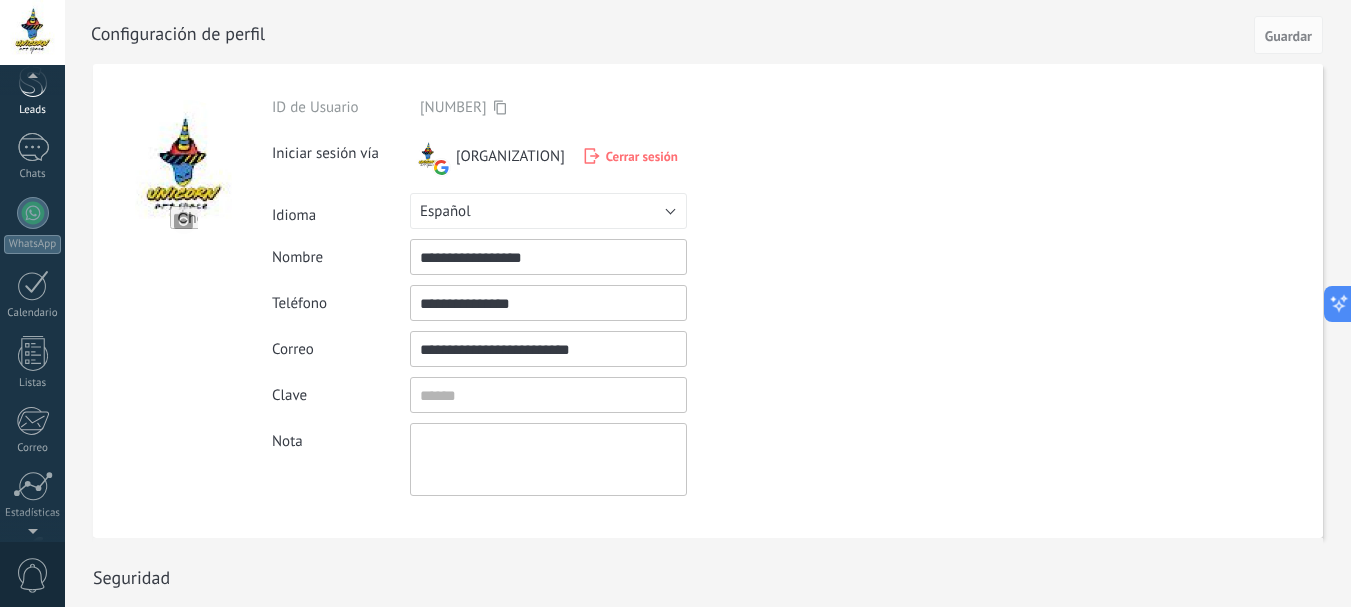 click on "Leads" at bounding box center [32, 89] 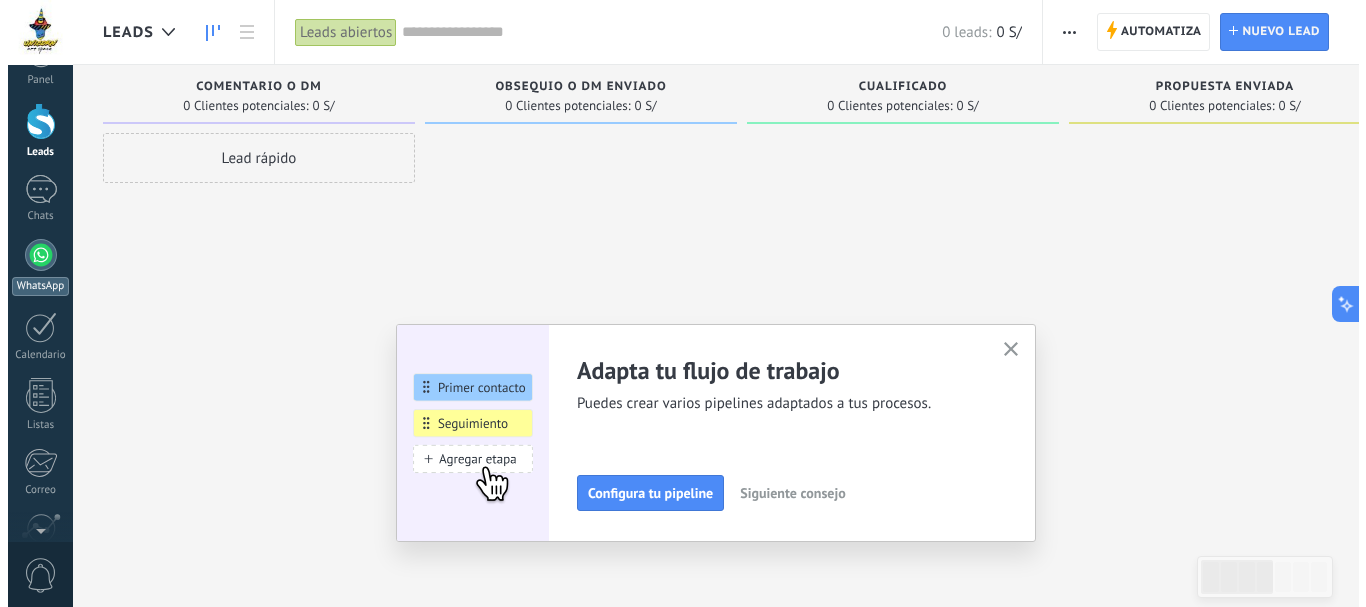 scroll, scrollTop: 0, scrollLeft: 0, axis: both 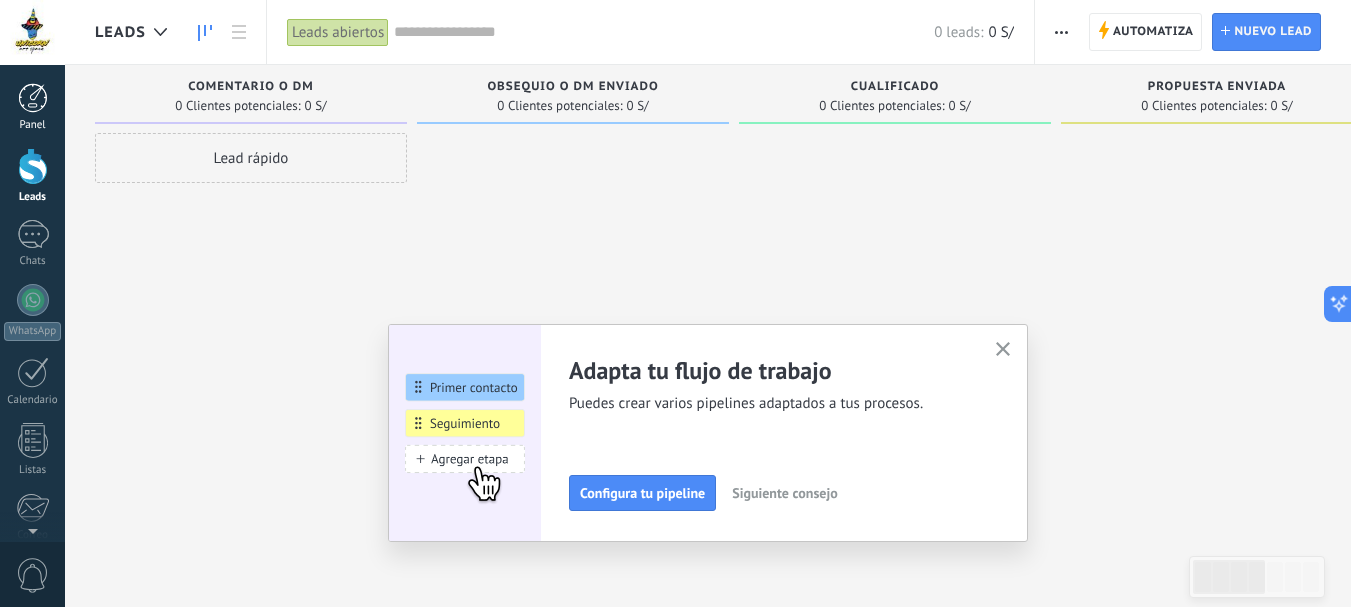 click at bounding box center (33, 98) 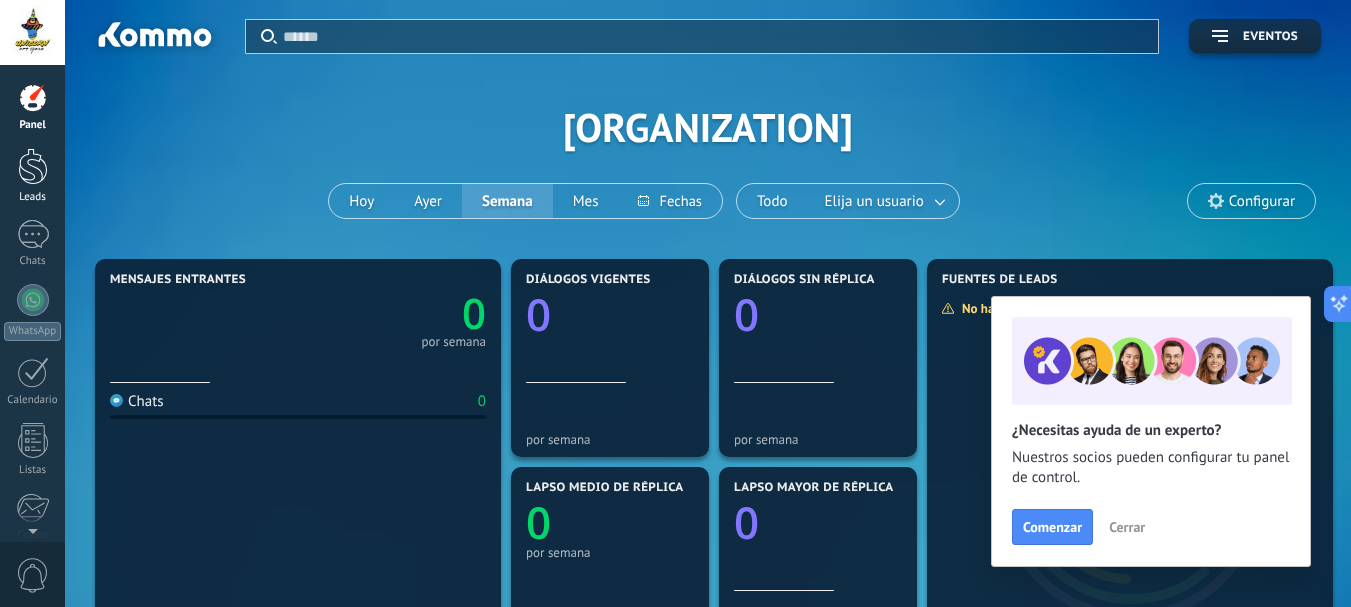 click at bounding box center (33, 166) 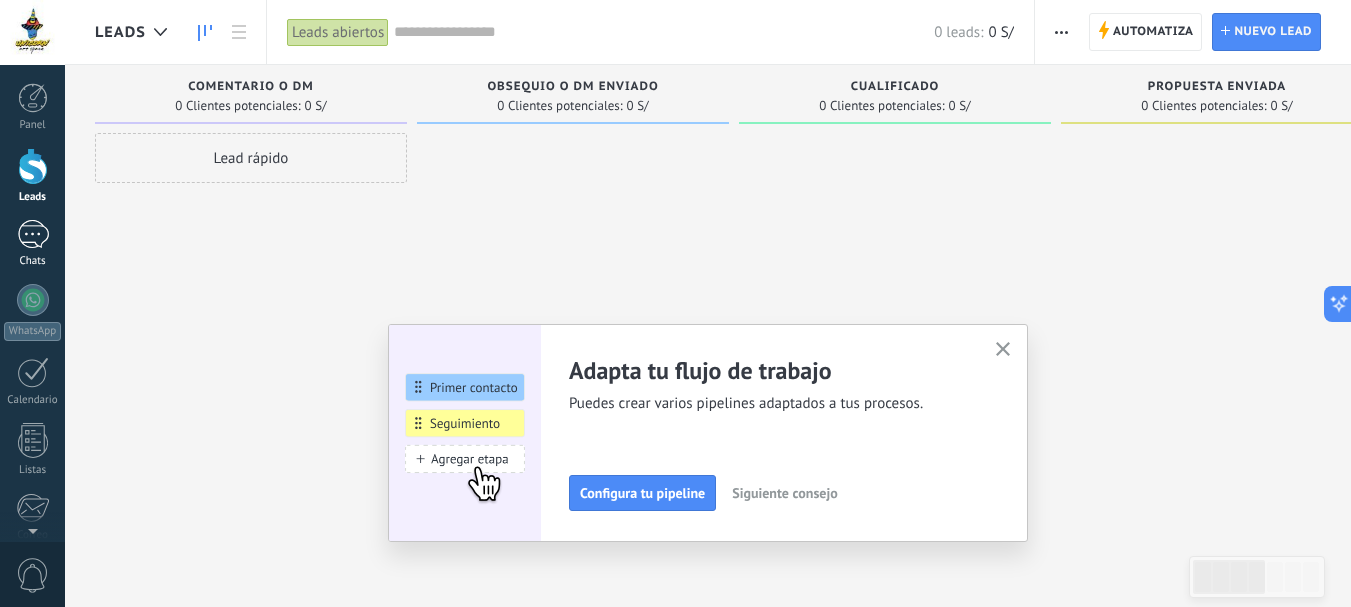 click at bounding box center (33, 234) 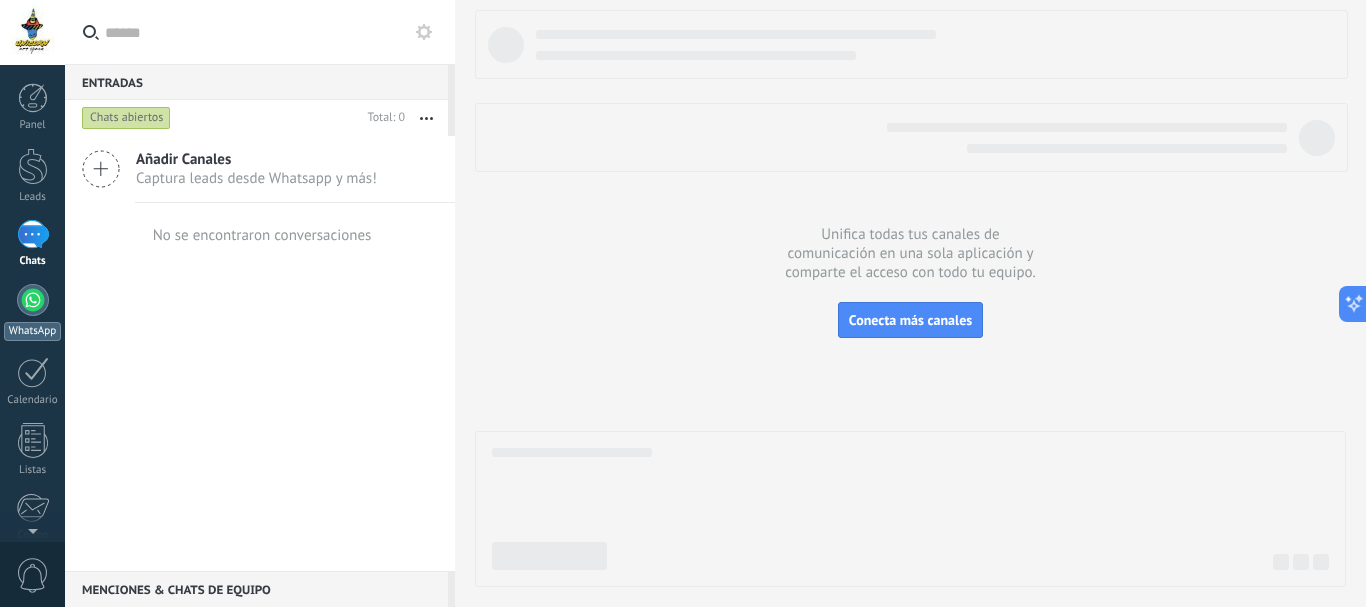 click on "WhatsApp" at bounding box center (32, 331) 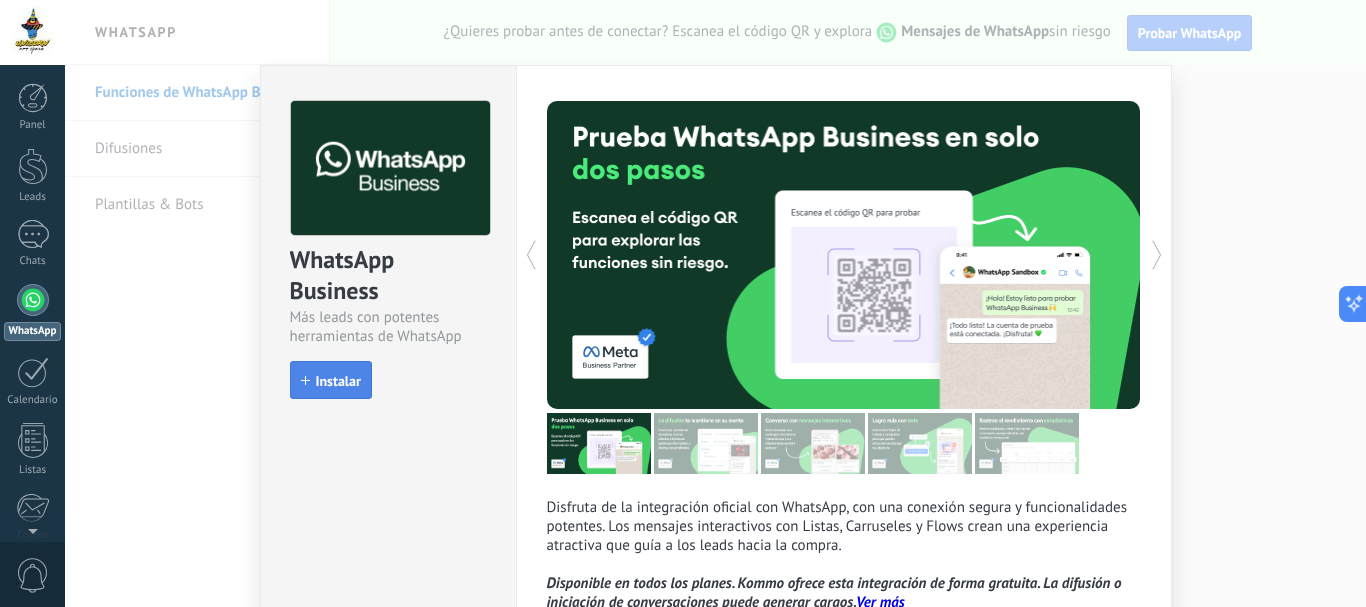 click on "Instalar" at bounding box center (338, 381) 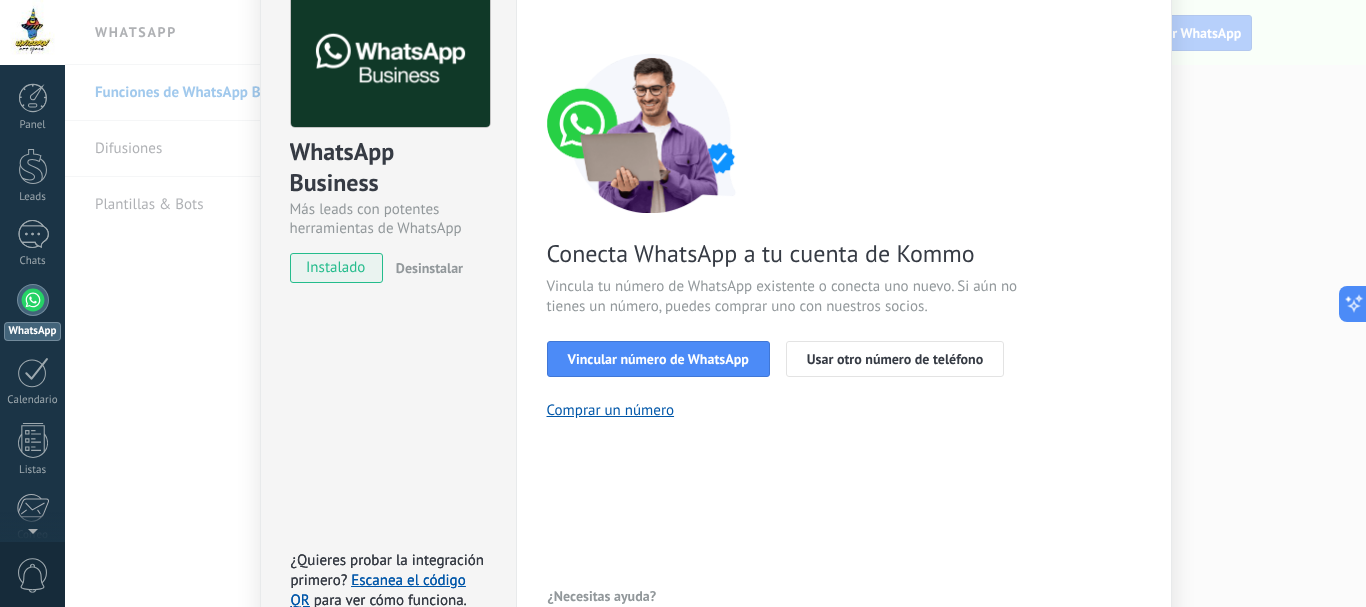 scroll, scrollTop: 0, scrollLeft: 0, axis: both 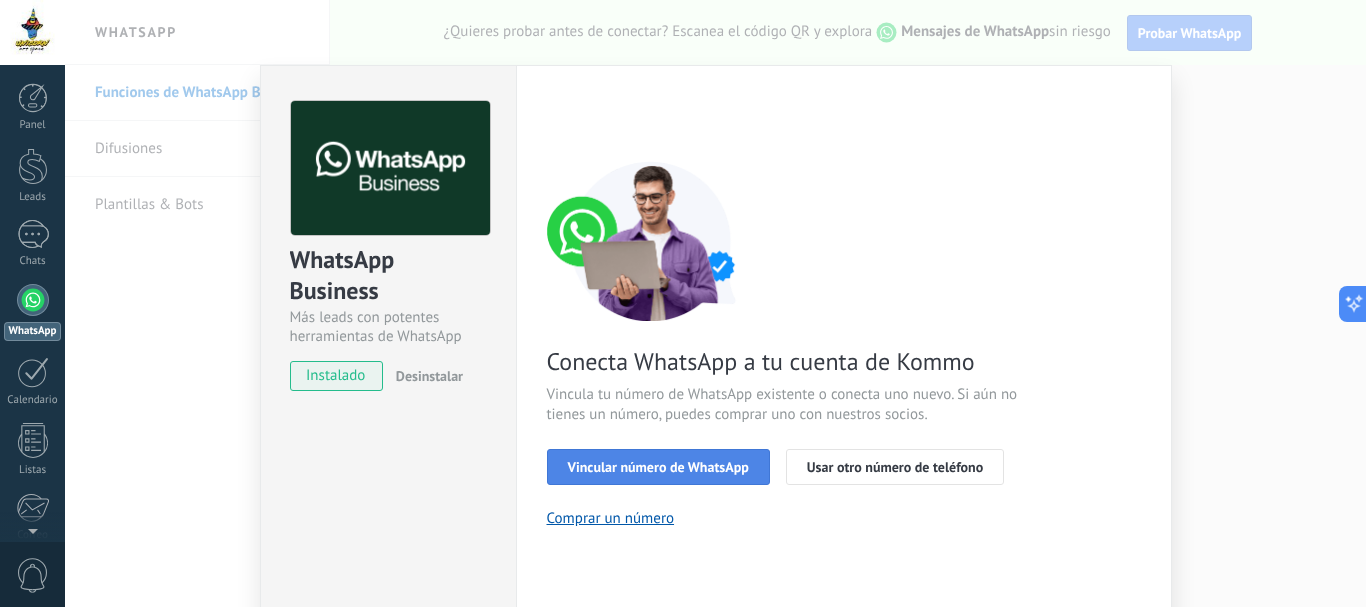 click on "Vincular número de WhatsApp" at bounding box center [658, 467] 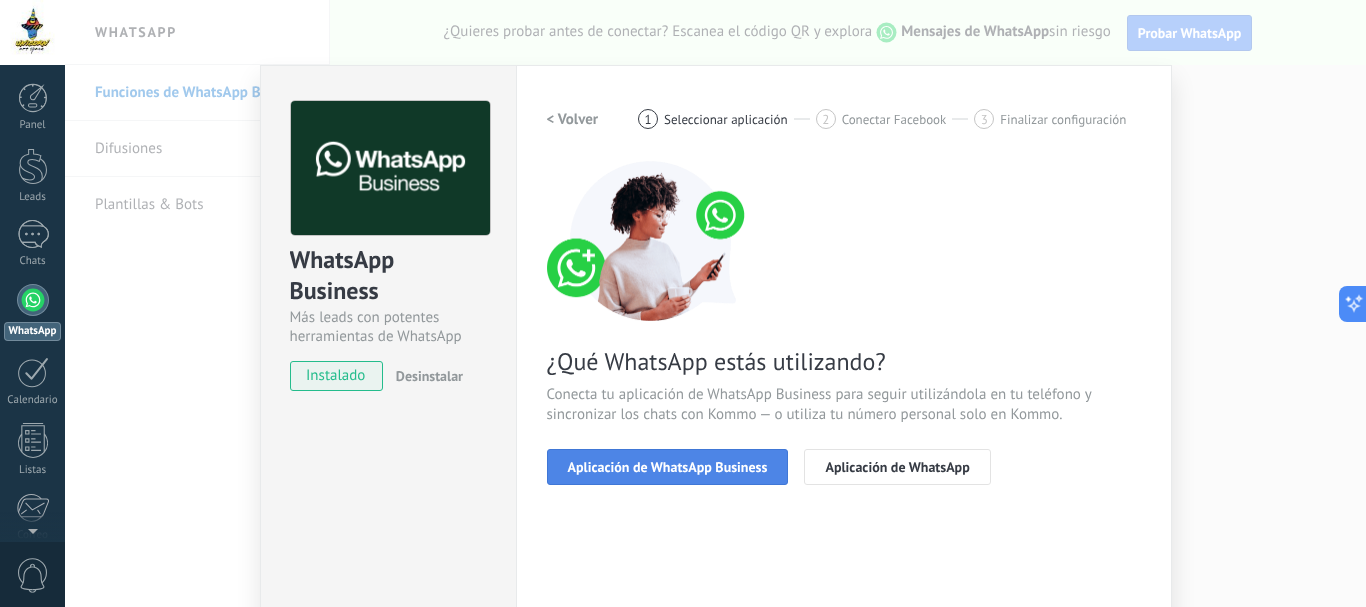 click on "Aplicación de WhatsApp Business" at bounding box center (668, 467) 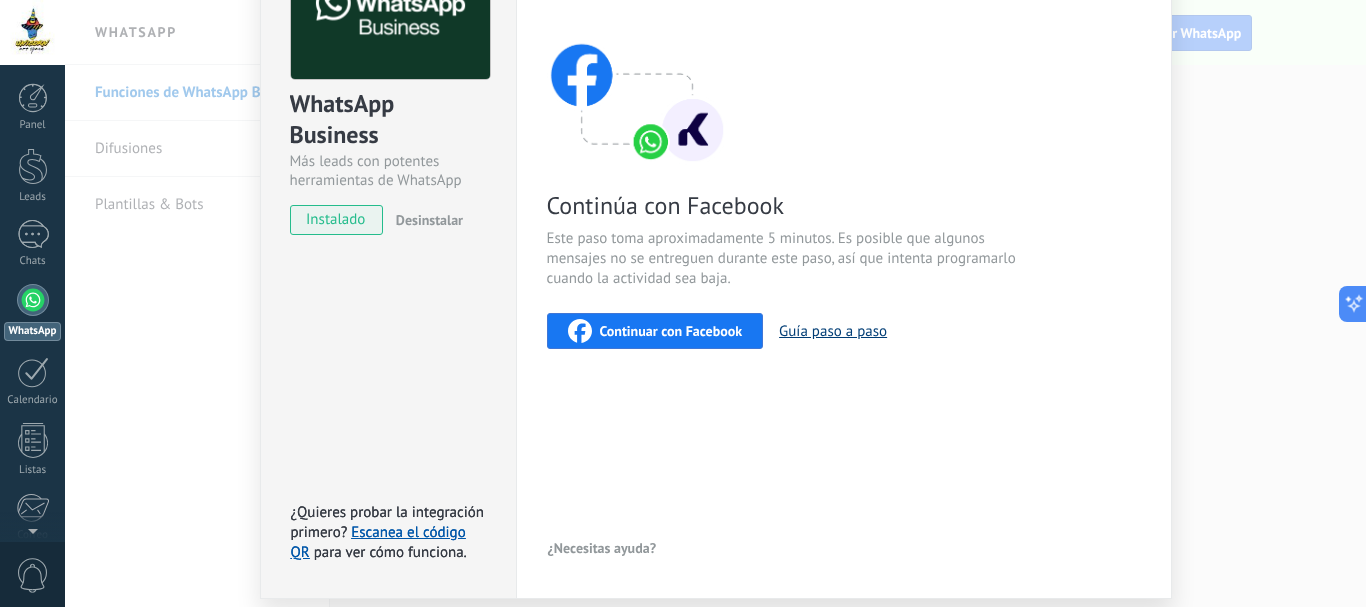 scroll, scrollTop: 5, scrollLeft: 0, axis: vertical 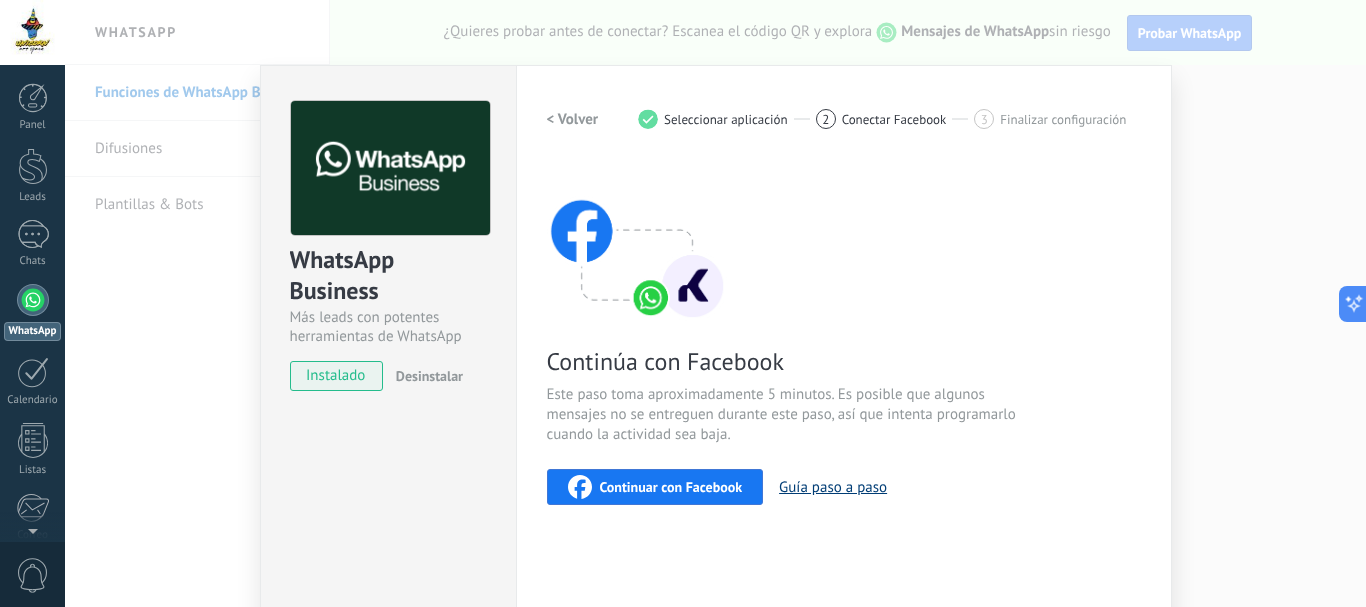 click on "Guía paso a paso" at bounding box center [833, 487] 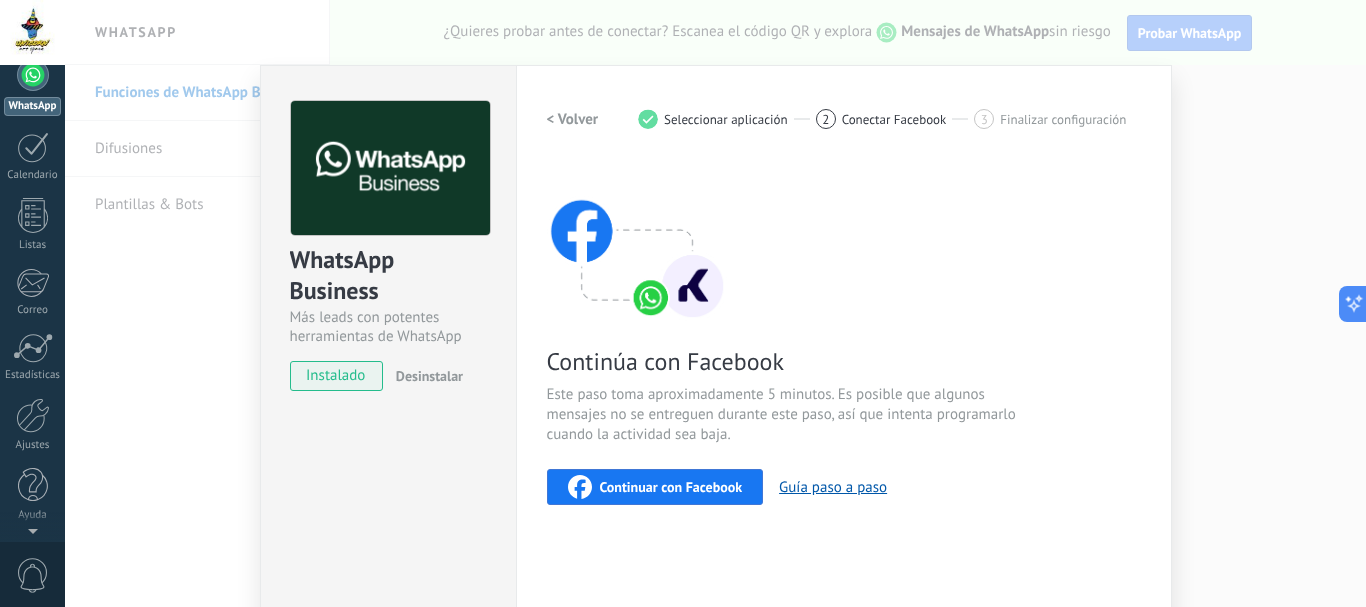 scroll, scrollTop: 0, scrollLeft: 0, axis: both 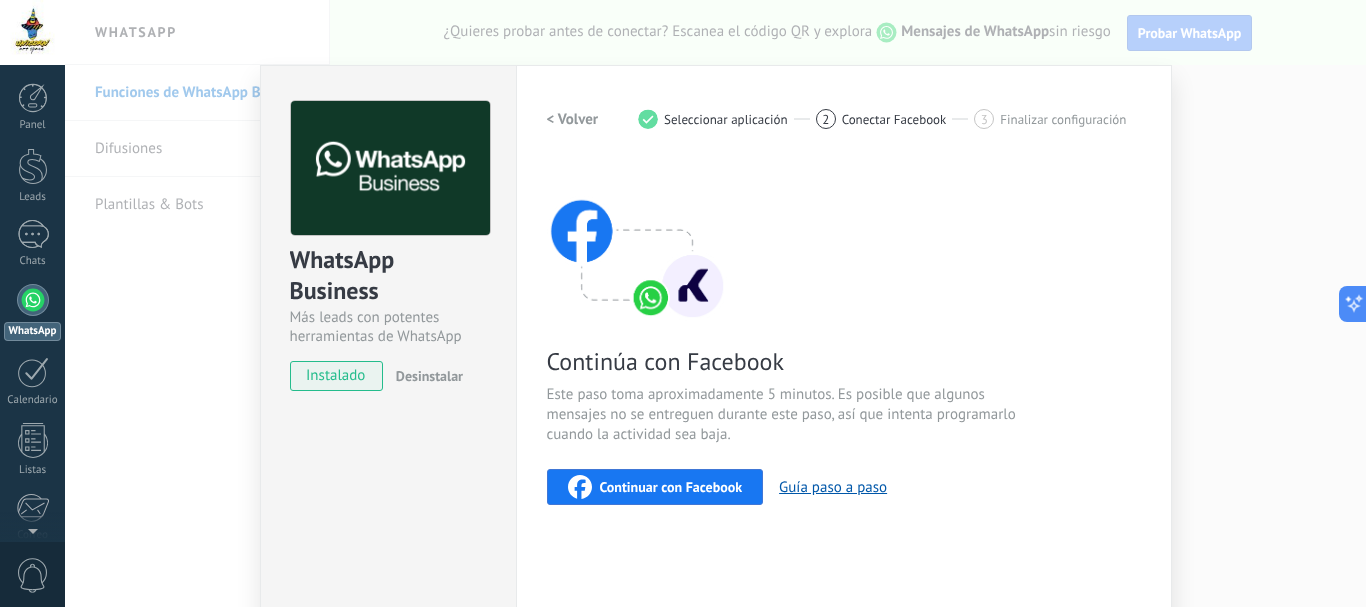 click on "0" at bounding box center (33, 575) 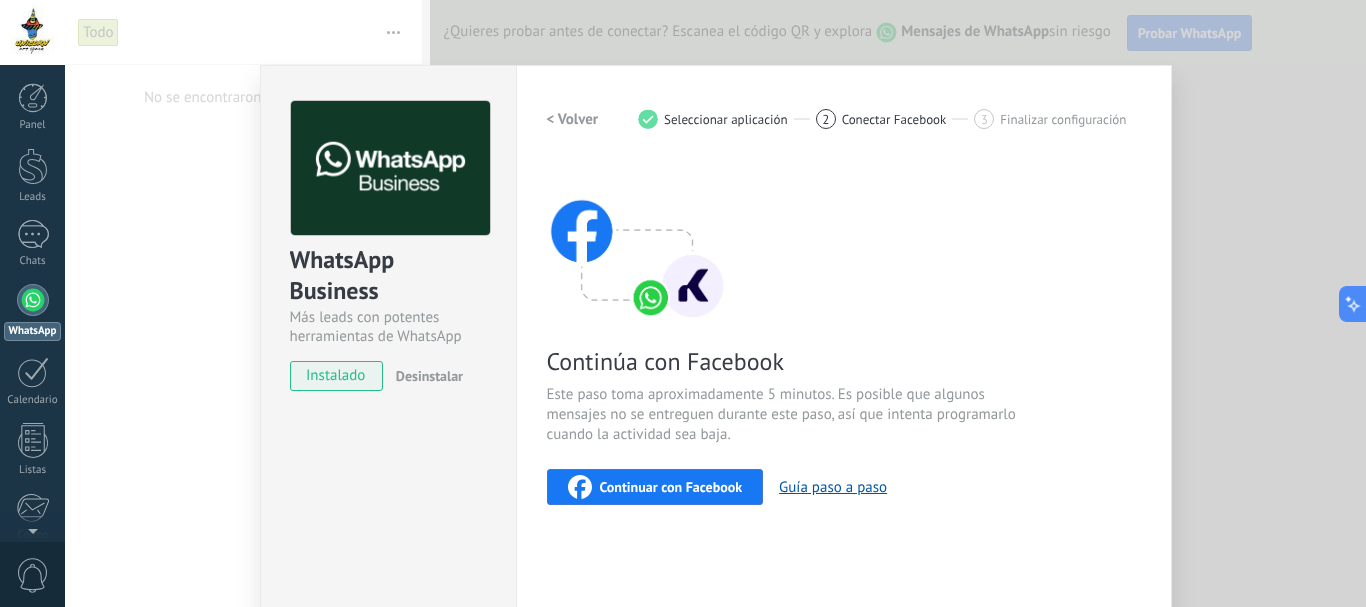 click on "0" at bounding box center (33, 575) 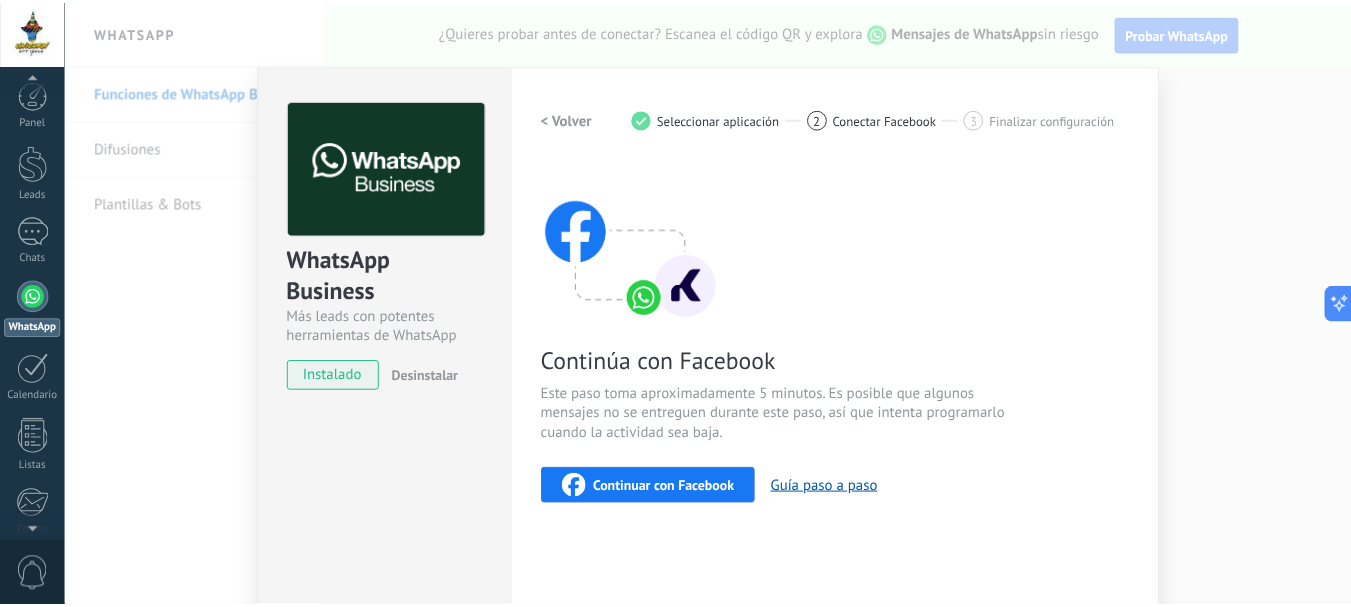 scroll, scrollTop: 0, scrollLeft: 0, axis: both 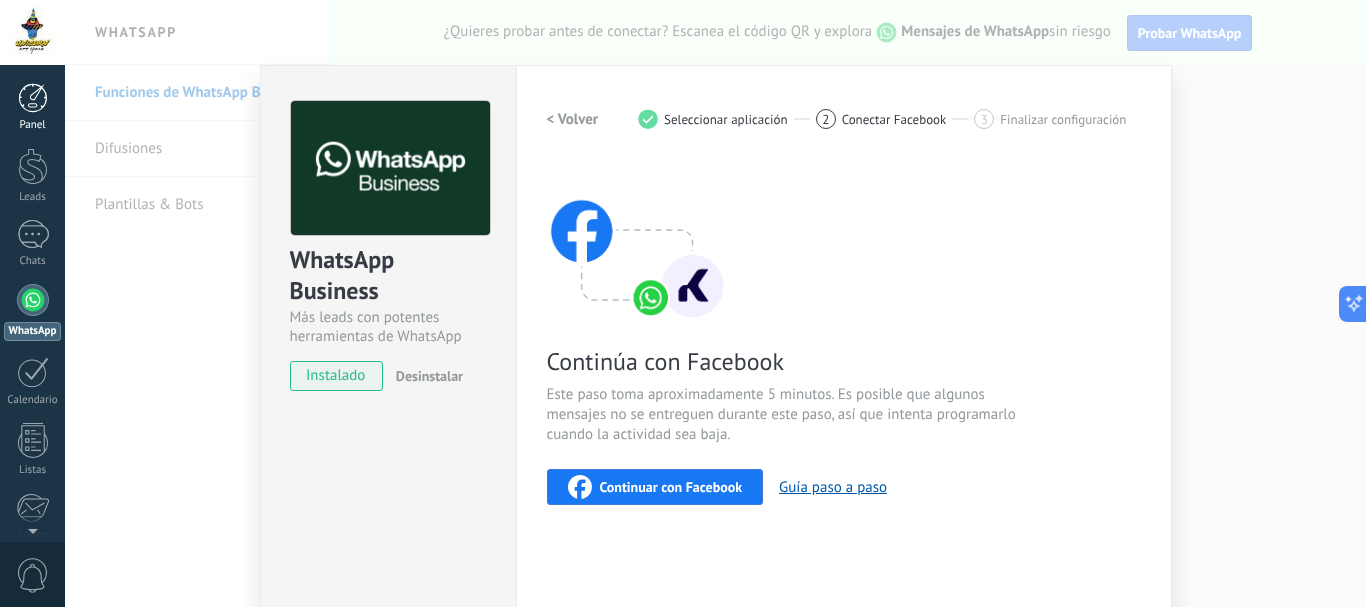 click at bounding box center [33, 98] 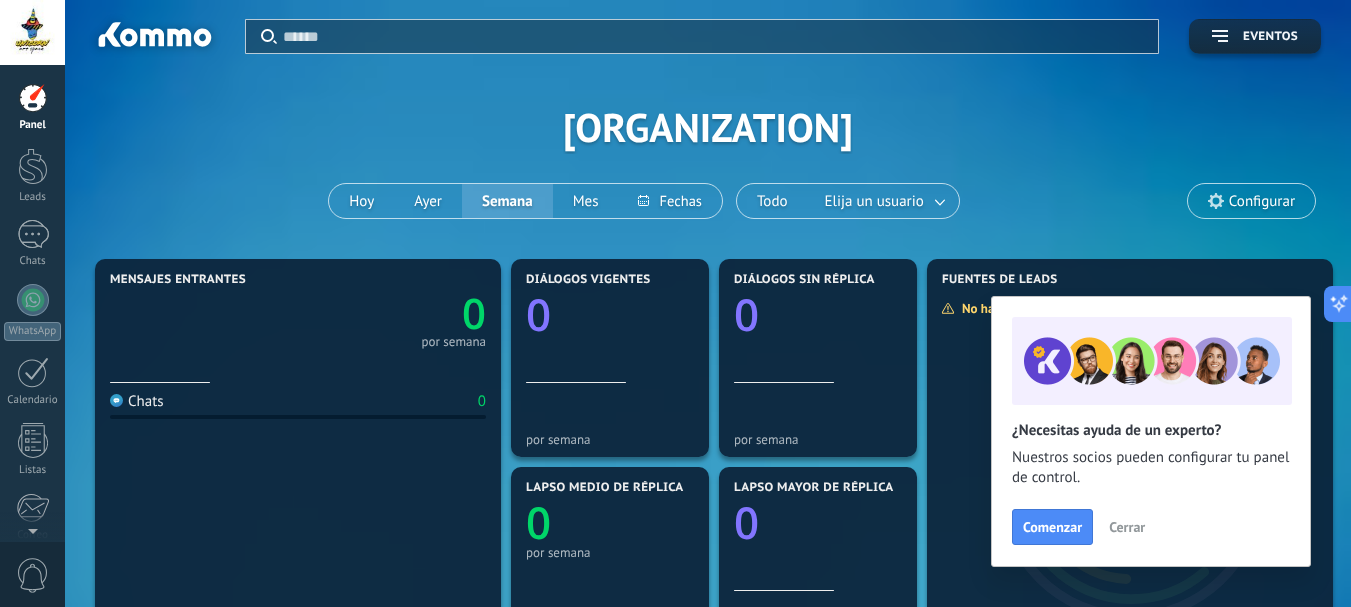 click on "Configurar" at bounding box center (1262, 201) 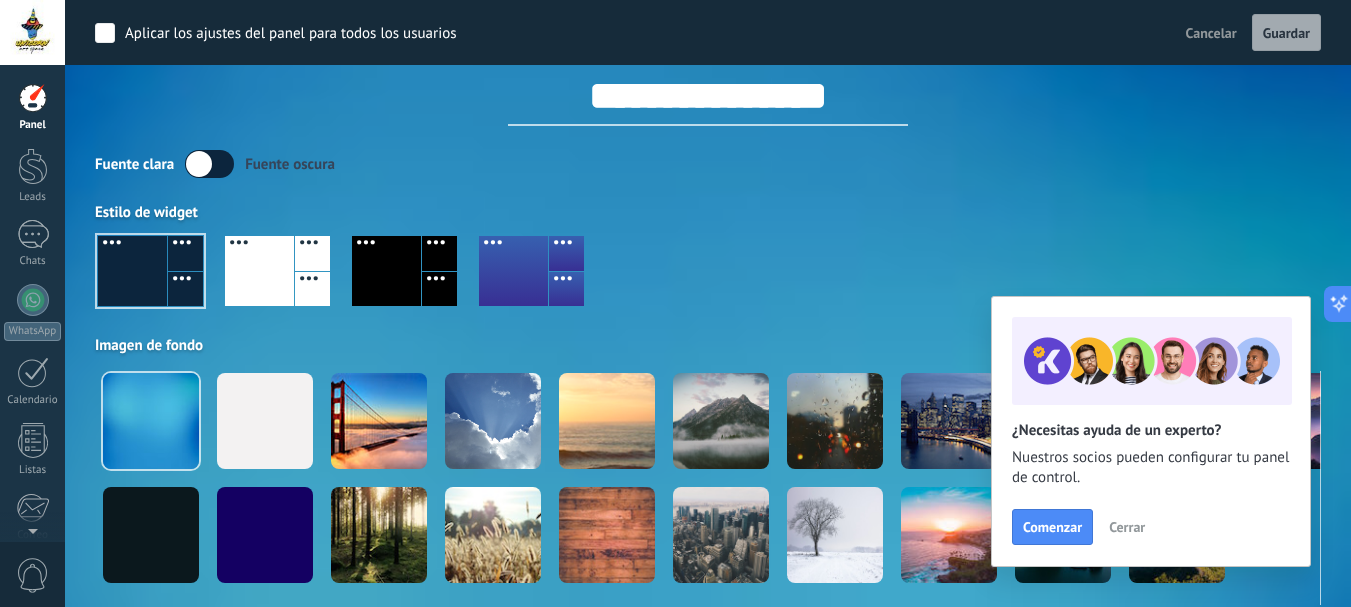 scroll, scrollTop: 0, scrollLeft: 0, axis: both 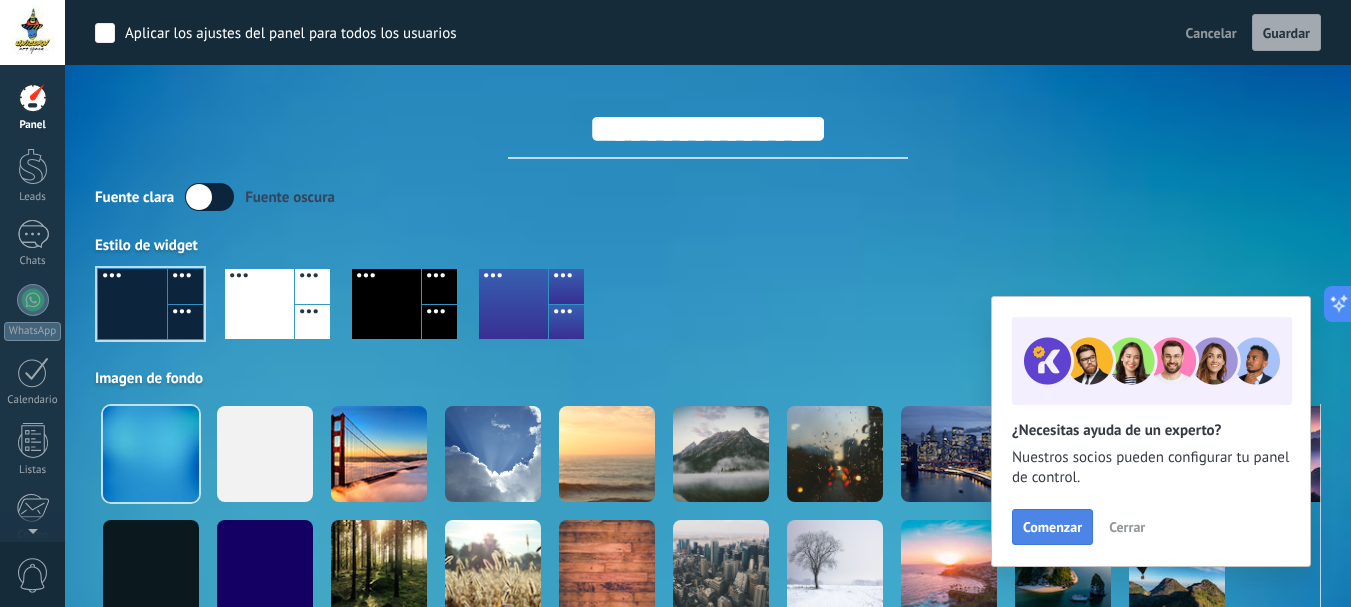 click on "Comenzar" at bounding box center (1052, 527) 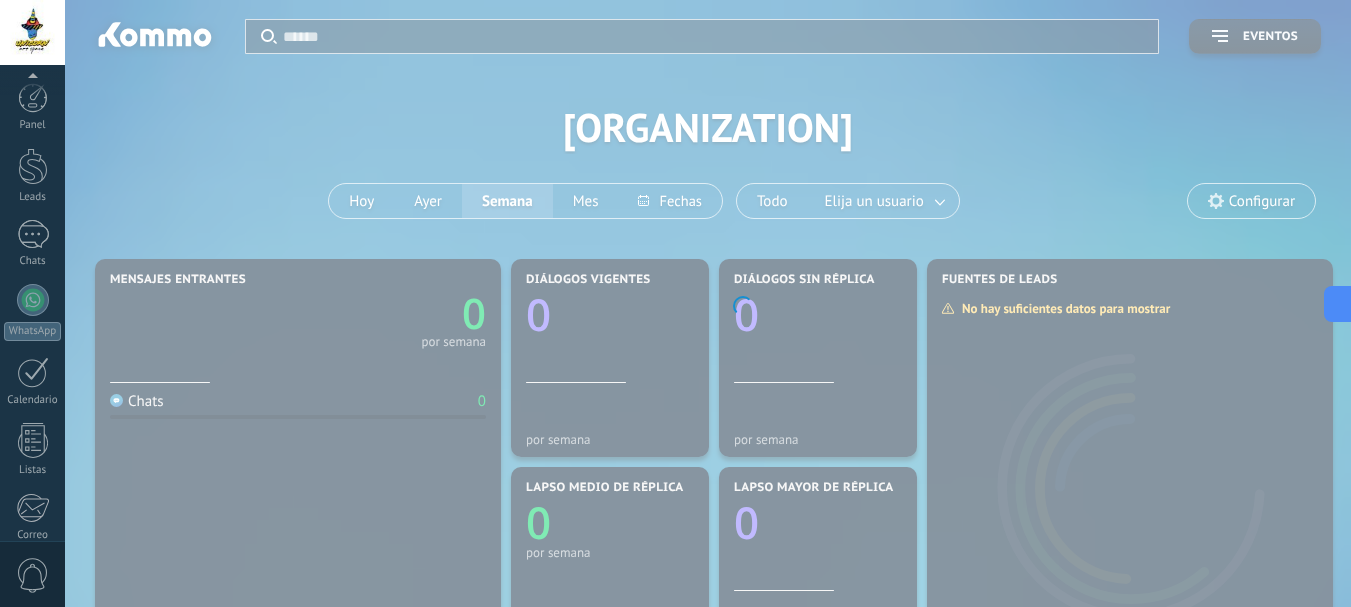 scroll, scrollTop: 225, scrollLeft: 0, axis: vertical 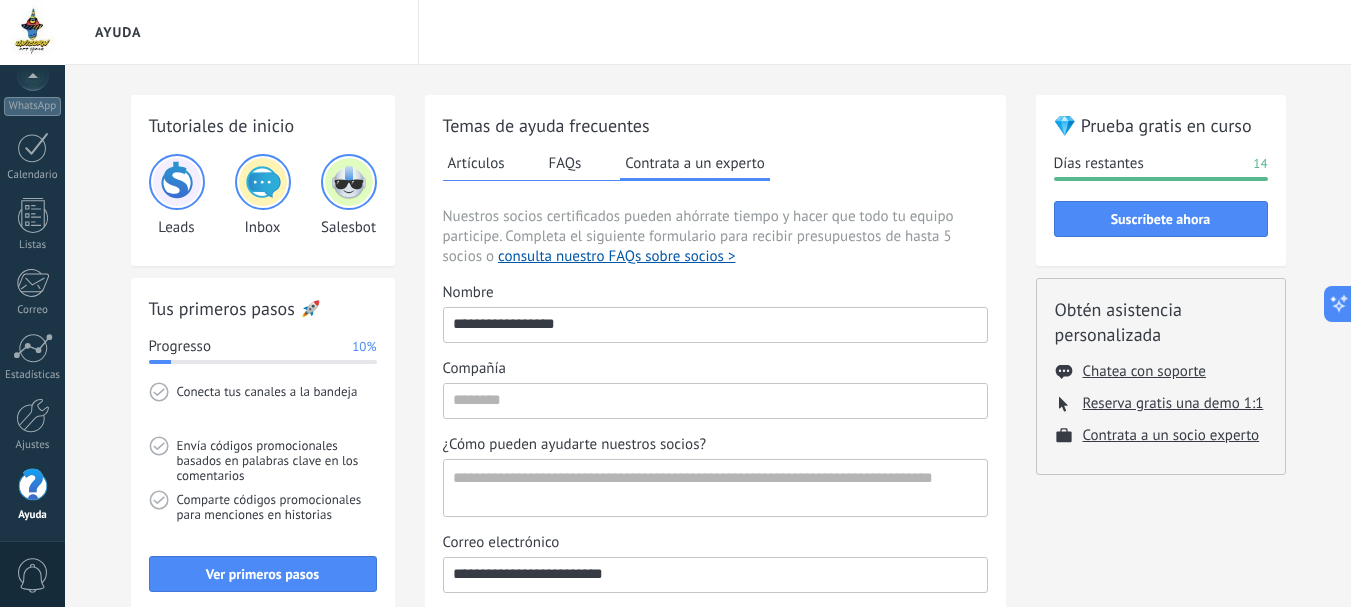 click at bounding box center [177, 182] 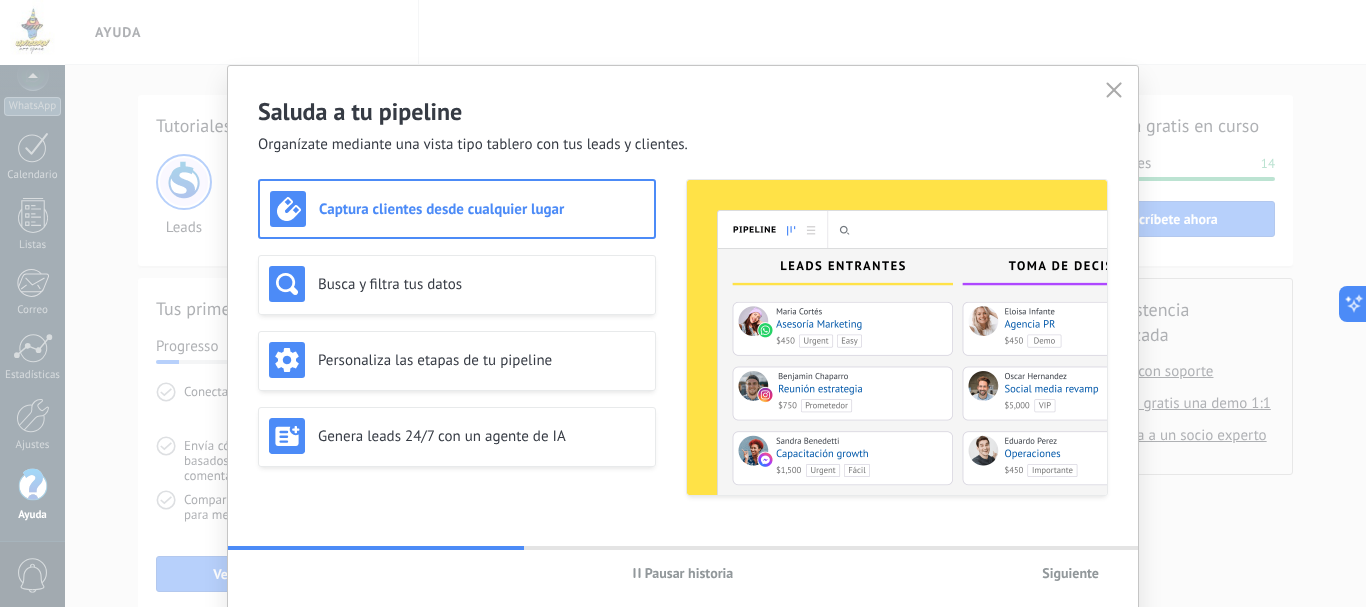click on "Saluda a tu pipeline Organízate mediante una vista tipo tablero con tus leads y clientes. Captura clientes desde cualquier lugar Busca y filtra tus datos Personaliza las etapas de tu pipeline Genera leads 24/7 con un agente de IA Pausar historia Siguiente" at bounding box center (683, 303) 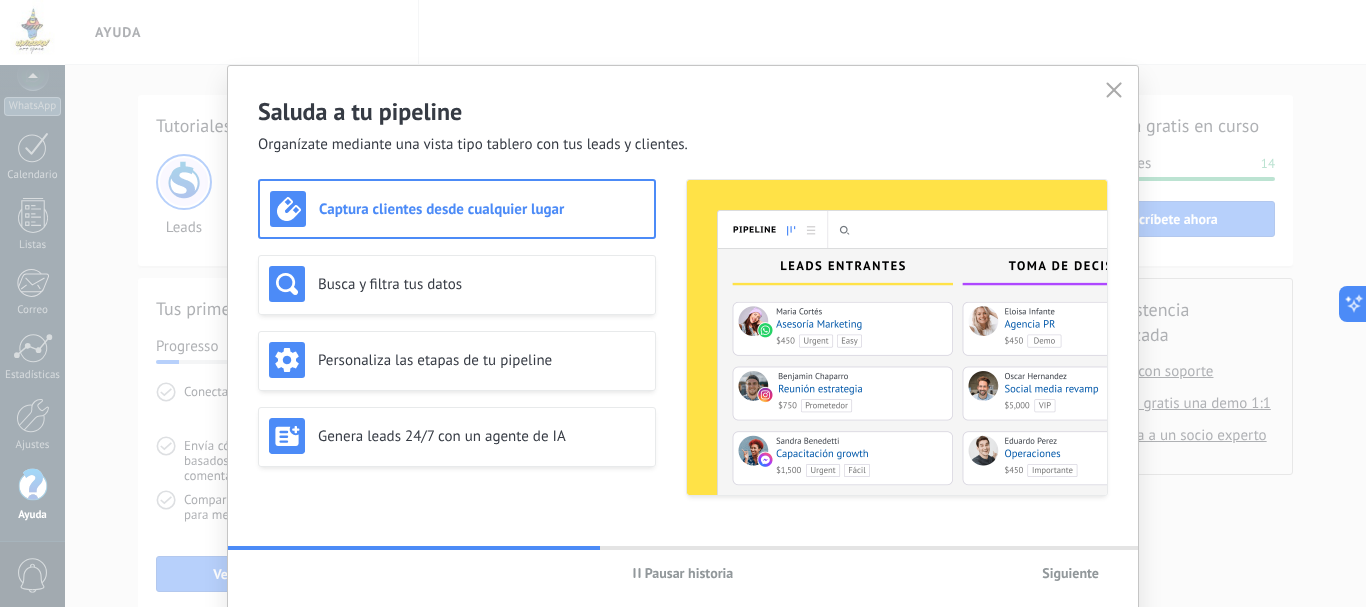 click on "Saluda a tu pipeline Organízate mediante una vista tipo tablero con tus leads y clientes. Captura clientes desde cualquier lugar Busca y filtra tus datos Personaliza las etapas de tu pipeline Genera leads 24/7 con un agente de IA Pausar historia Siguiente" at bounding box center (683, 303) 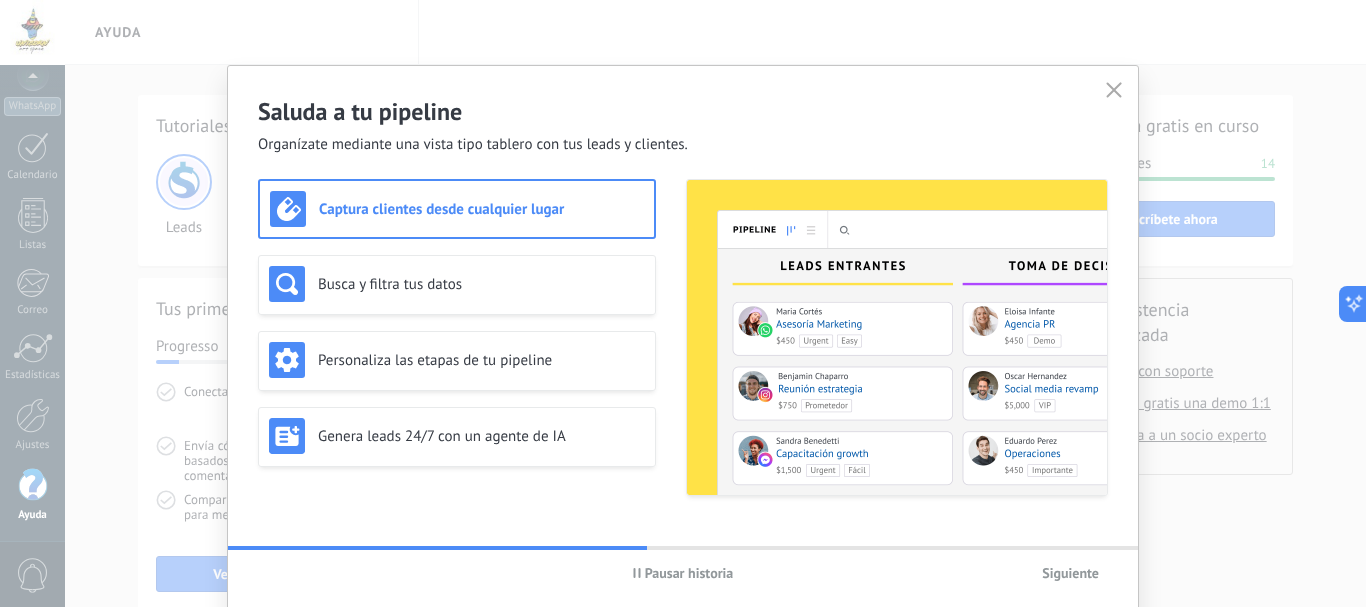 click on "Saluda a tu pipeline Organízate mediante una vista tipo tablero con tus leads y clientes. Captura clientes desde cualquier lugar Busca y filtra tus datos Personaliza las etapas de tu pipeline Genera leads 24/7 con un agente de IA Pausar historia Siguiente" at bounding box center [683, 303] 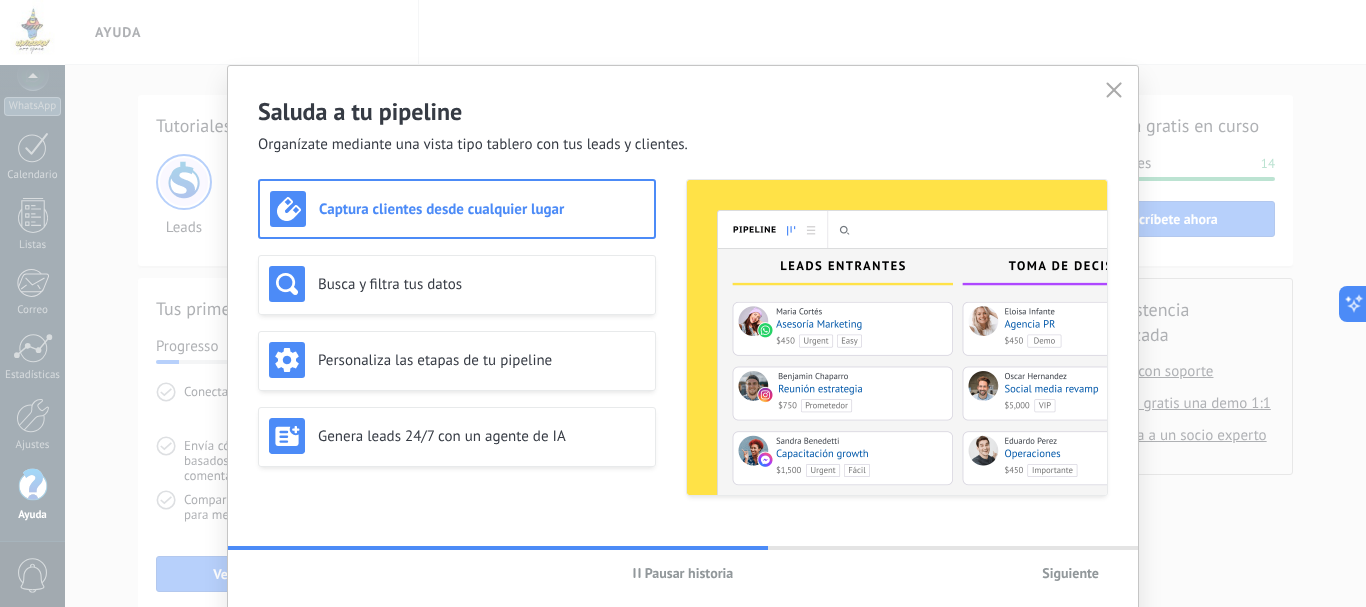 click on "Saluda a tu pipeline Organízate mediante una vista tipo tablero con tus leads y clientes. Captura clientes desde cualquier lugar Busca y filtra tus datos Personaliza las etapas de tu pipeline Genera leads 24/7 con un agente de IA Pausar historia Siguiente" at bounding box center [683, 303] 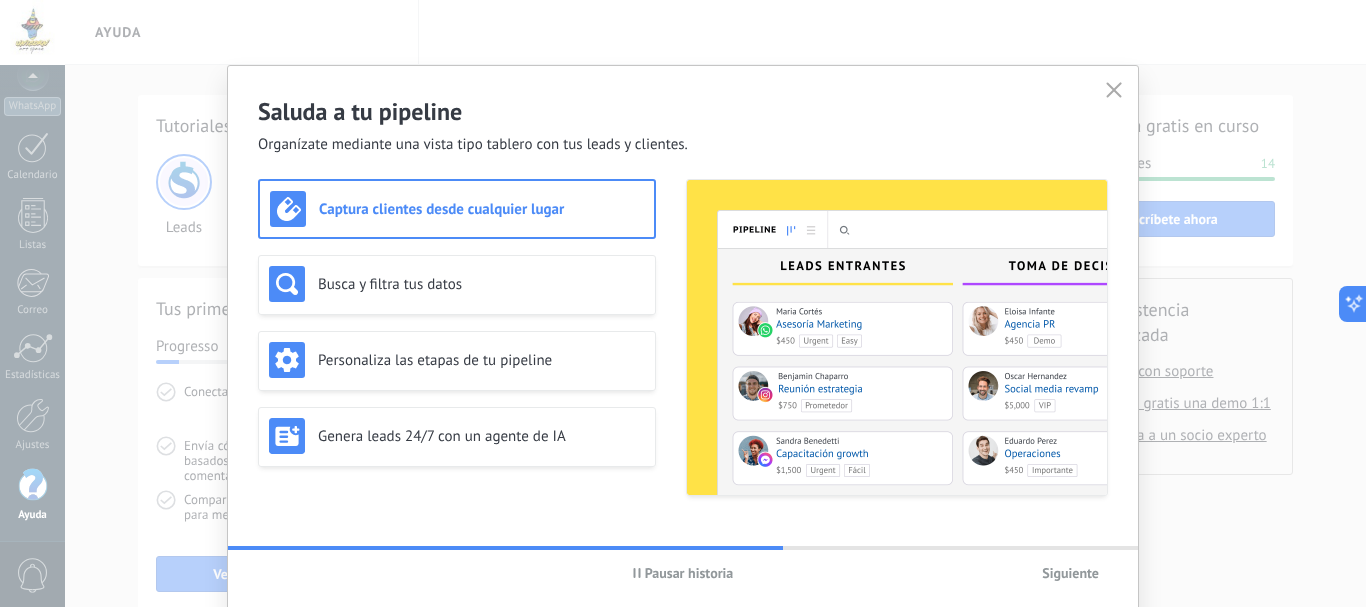 click on "Saluda a tu pipeline Organízate mediante una vista tipo tablero con tus leads y clientes. Captura clientes desde cualquier lugar Busca y filtra tus datos Personaliza las etapas de tu pipeline Genera leads 24/7 con un agente de IA Pausar historia Siguiente" at bounding box center (683, 303) 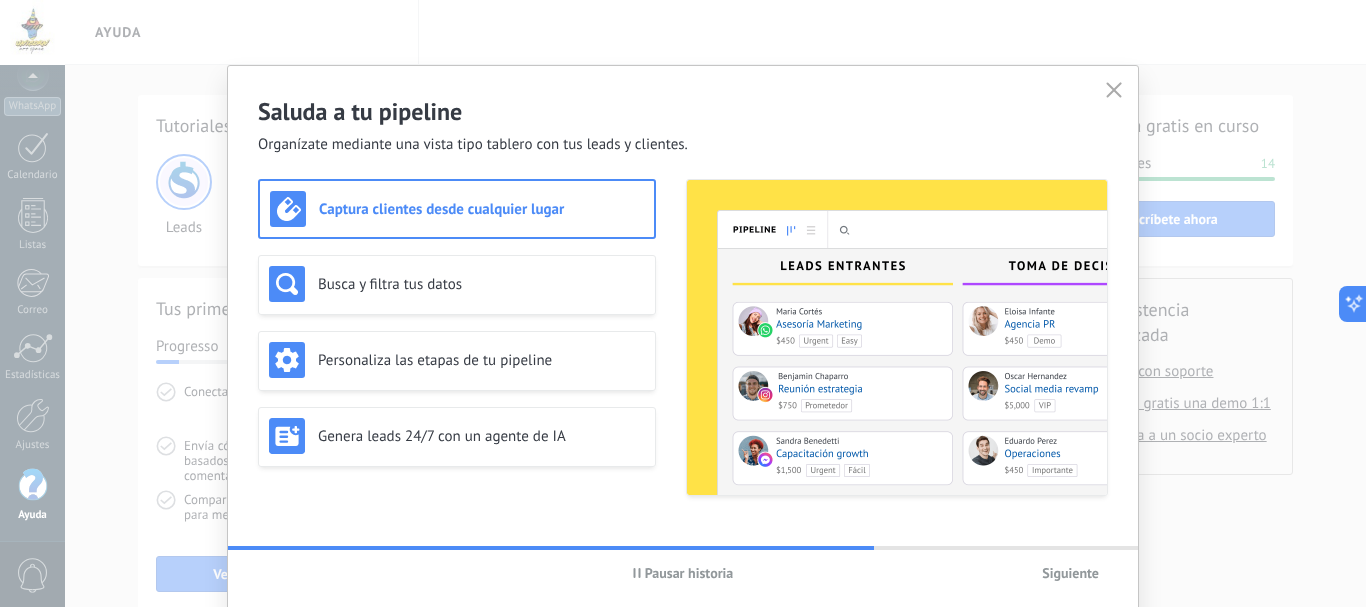 click at bounding box center [1114, 91] 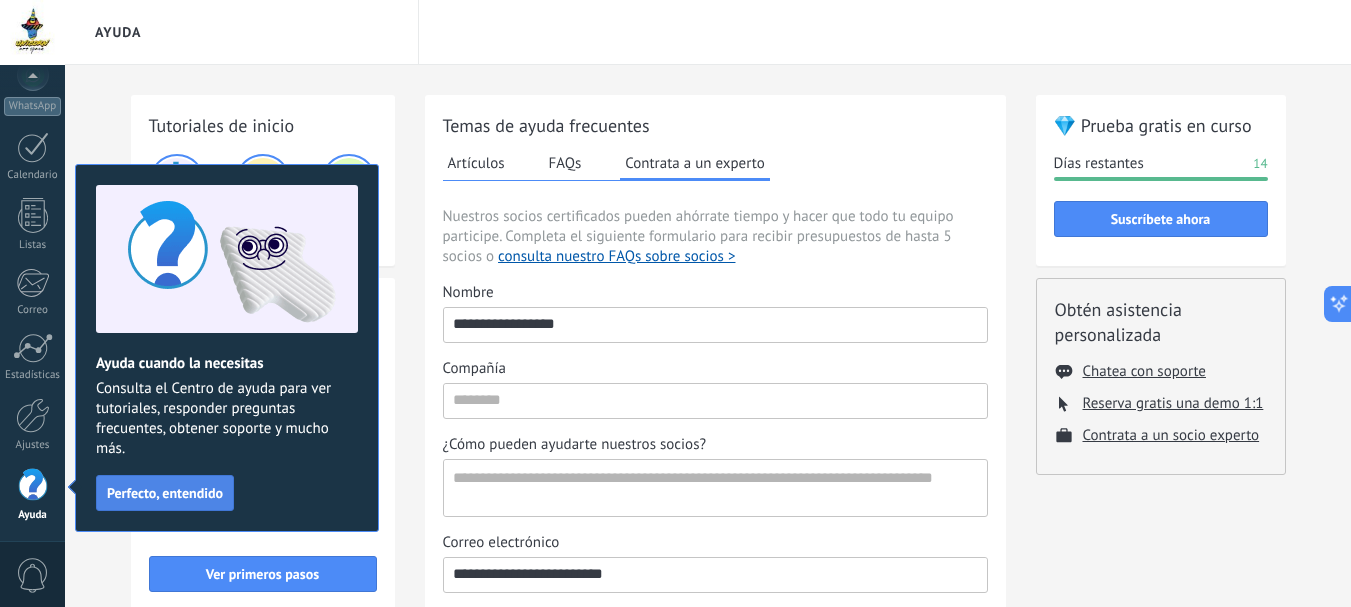 click on "Perfecto, entendido" at bounding box center [165, 493] 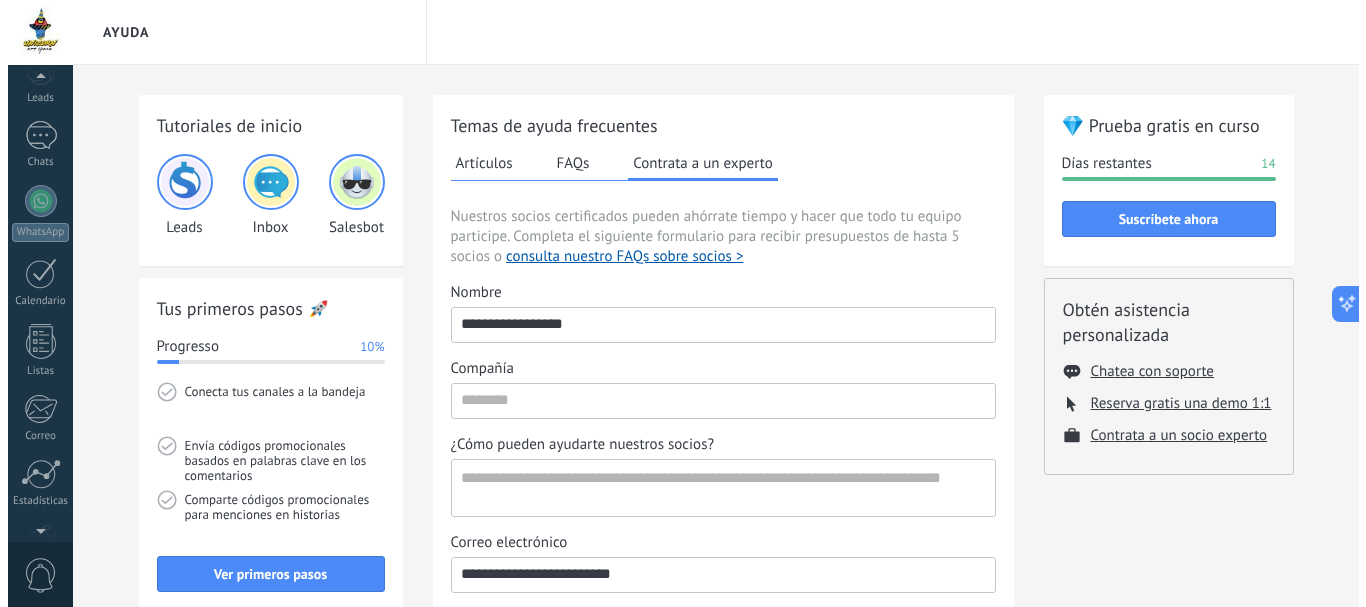 scroll, scrollTop: 93, scrollLeft: 0, axis: vertical 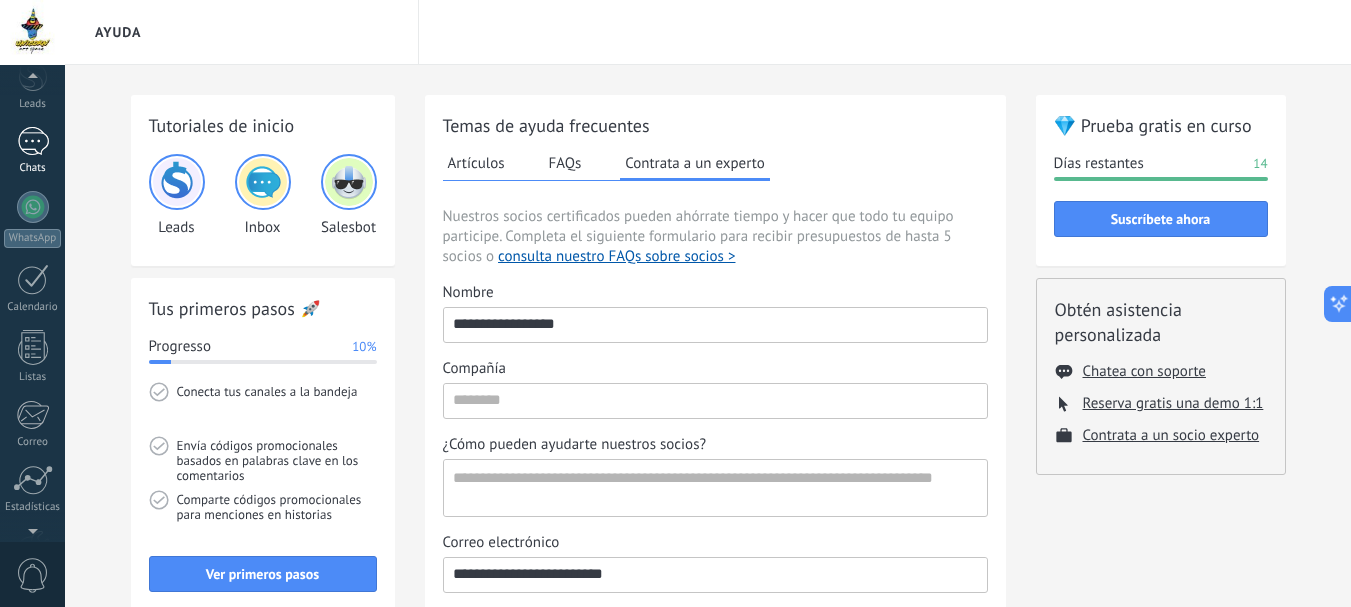 click at bounding box center (33, 141) 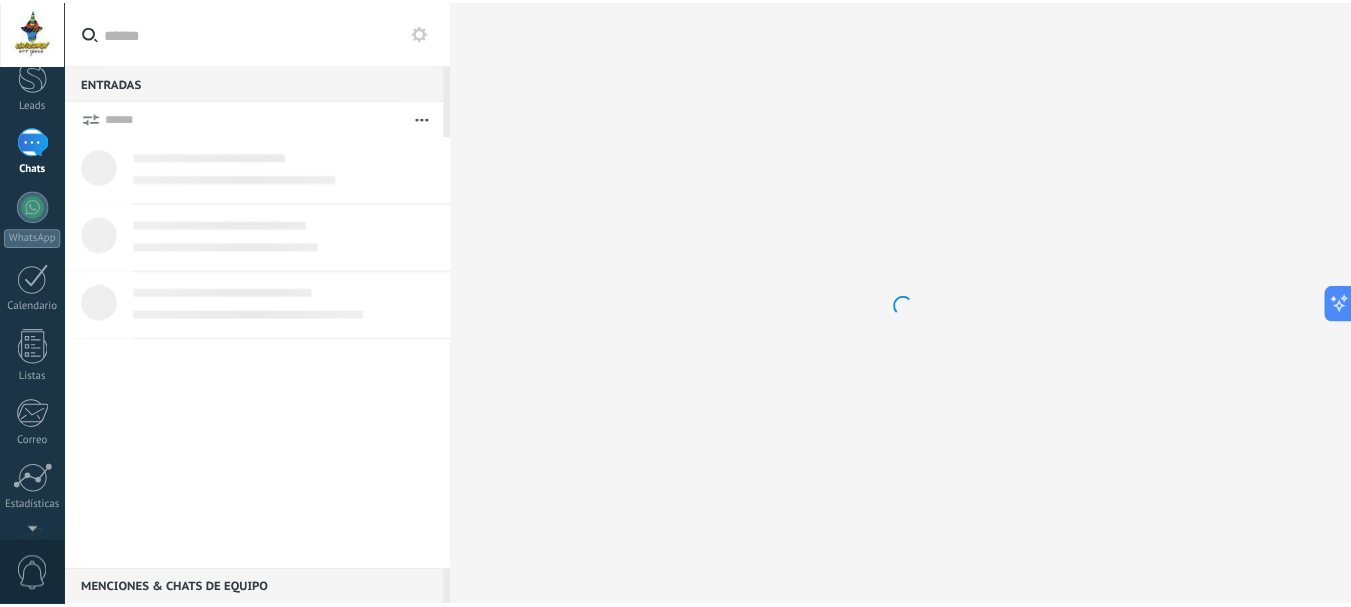 scroll, scrollTop: 0, scrollLeft: 0, axis: both 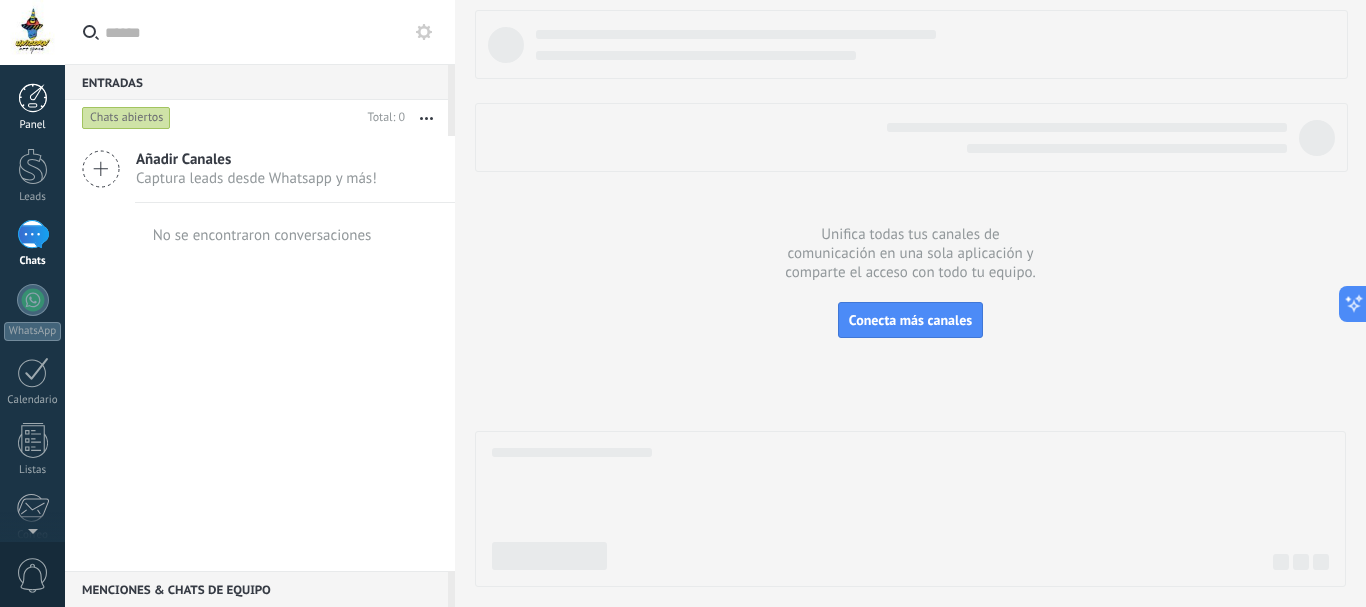 click at bounding box center (33, 98) 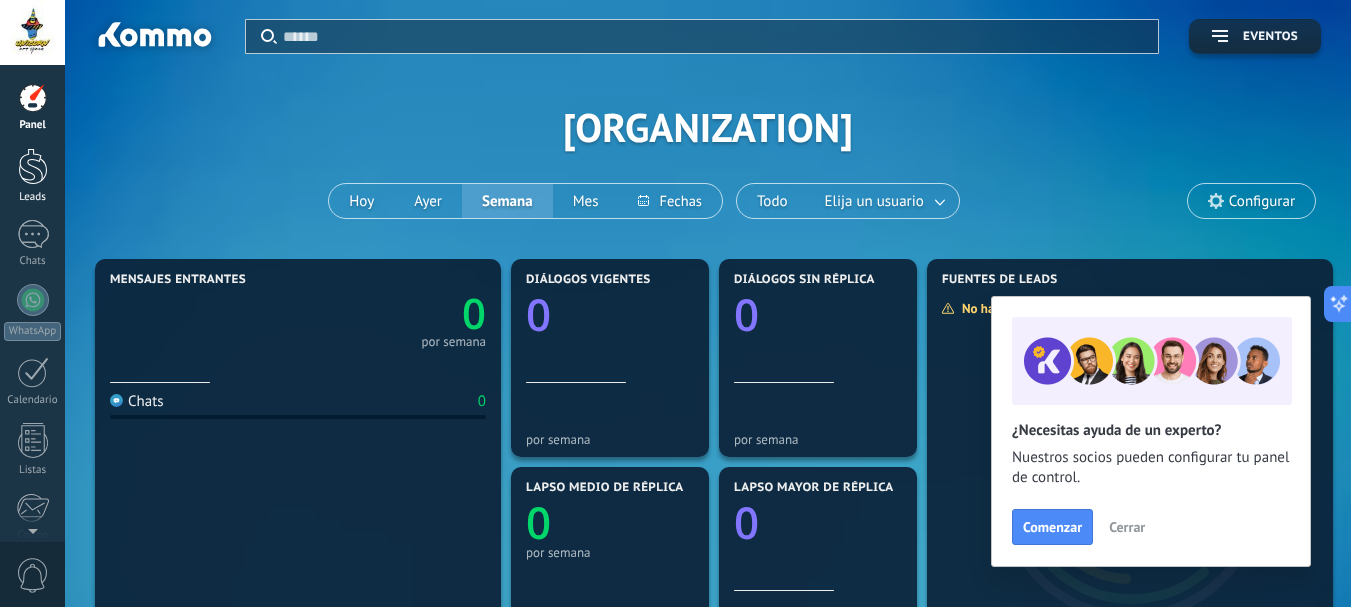 click at bounding box center [33, 166] 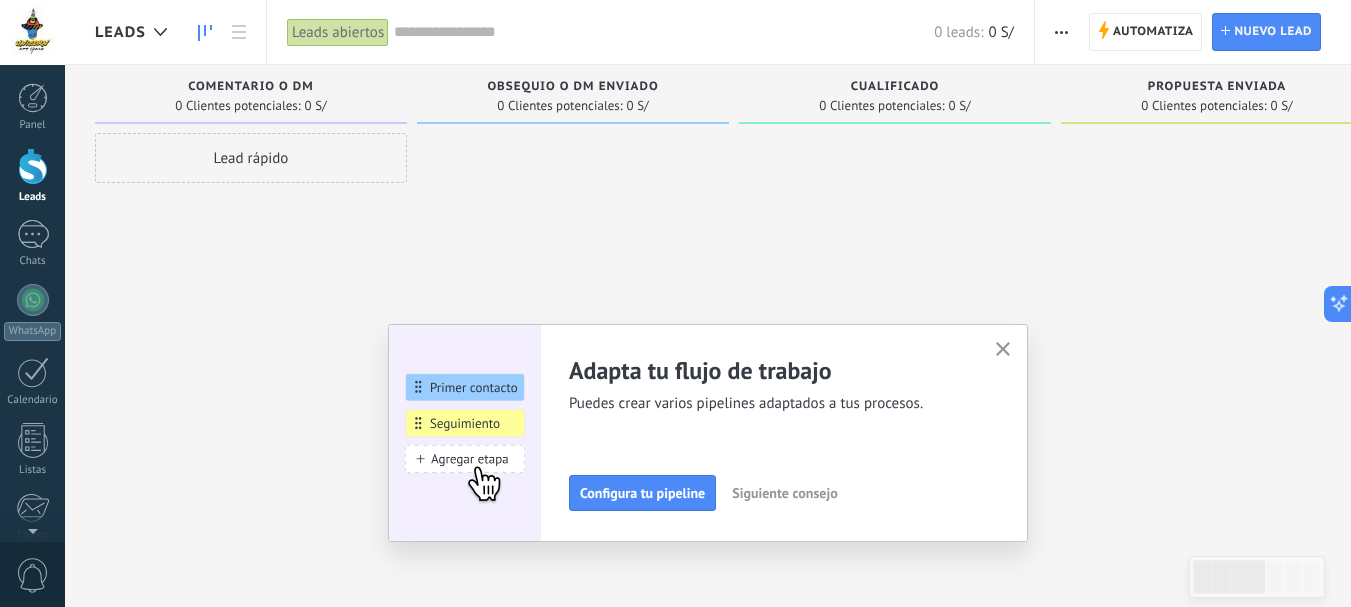 click at bounding box center (32, 32) 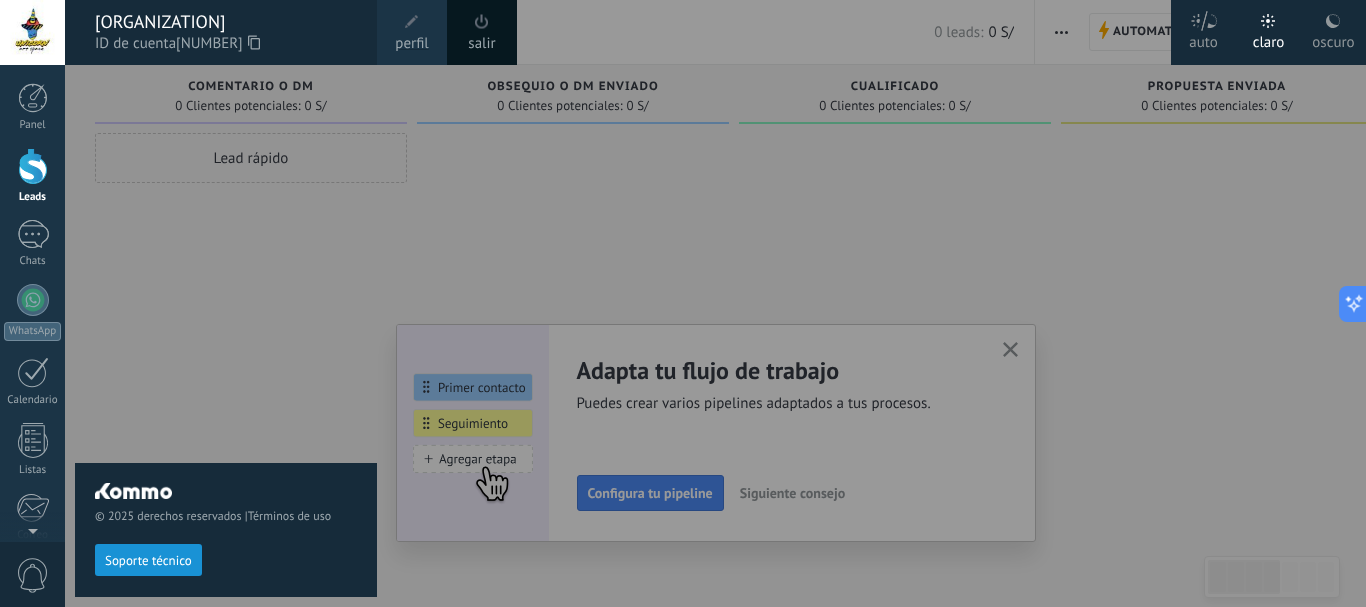 click at bounding box center (748, 303) 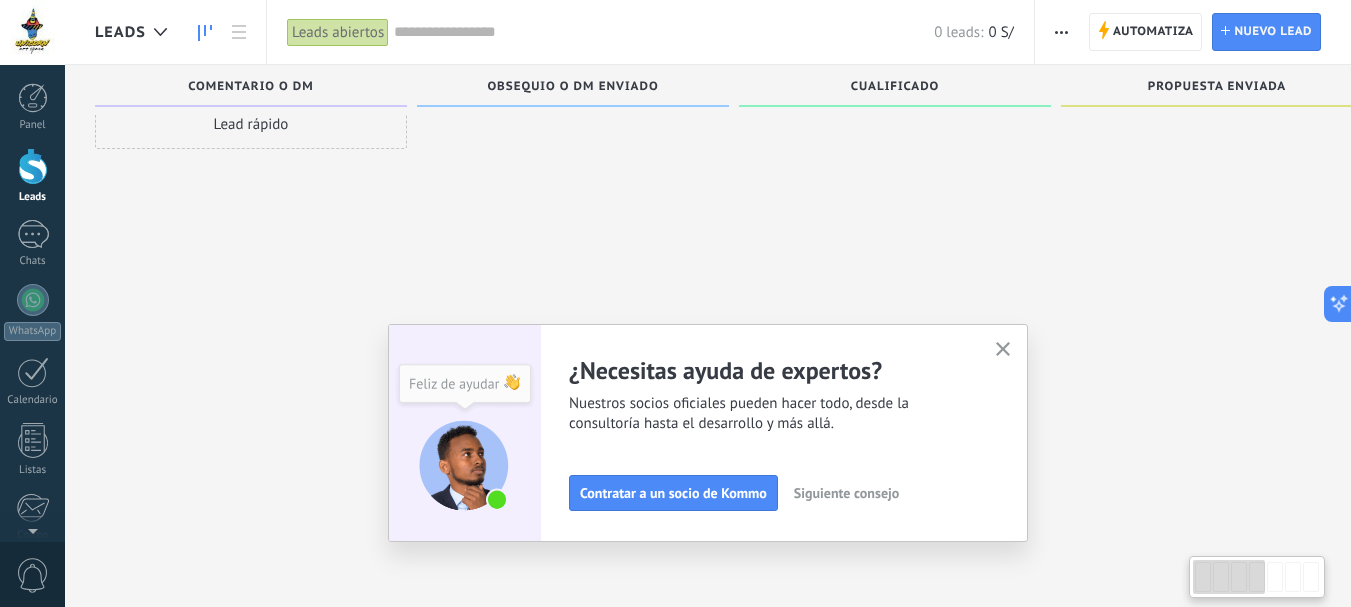scroll, scrollTop: 0, scrollLeft: 0, axis: both 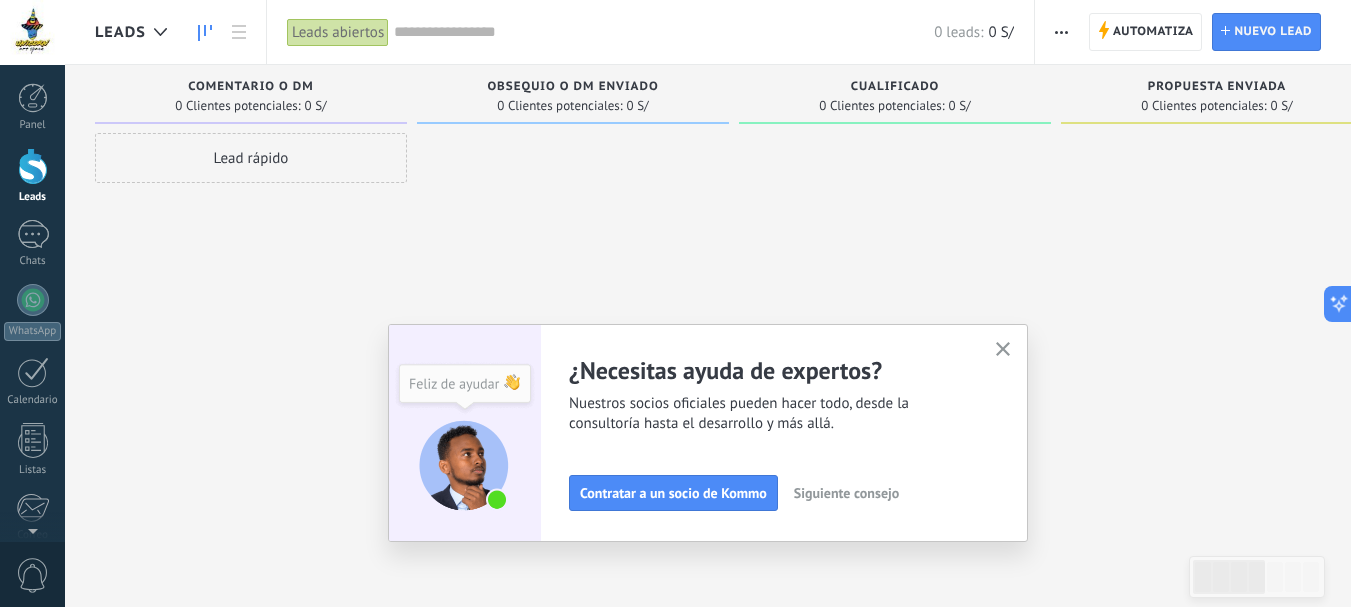 click on "Lead rápido" at bounding box center (251, 306) 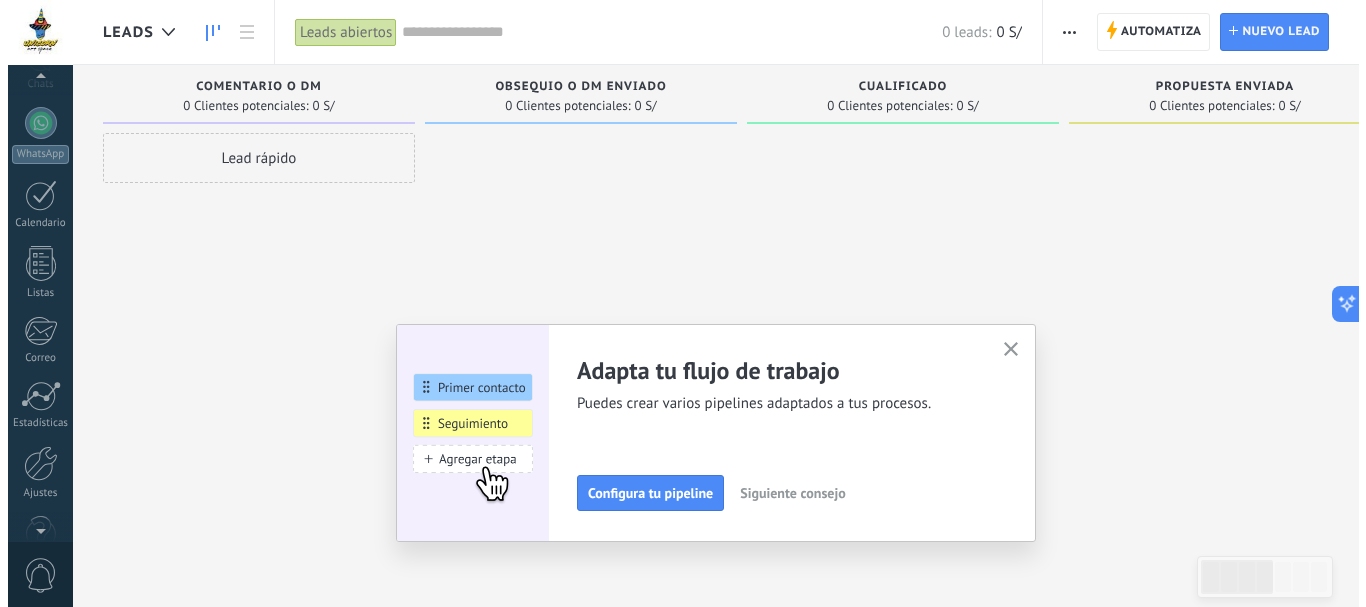 scroll, scrollTop: 225, scrollLeft: 0, axis: vertical 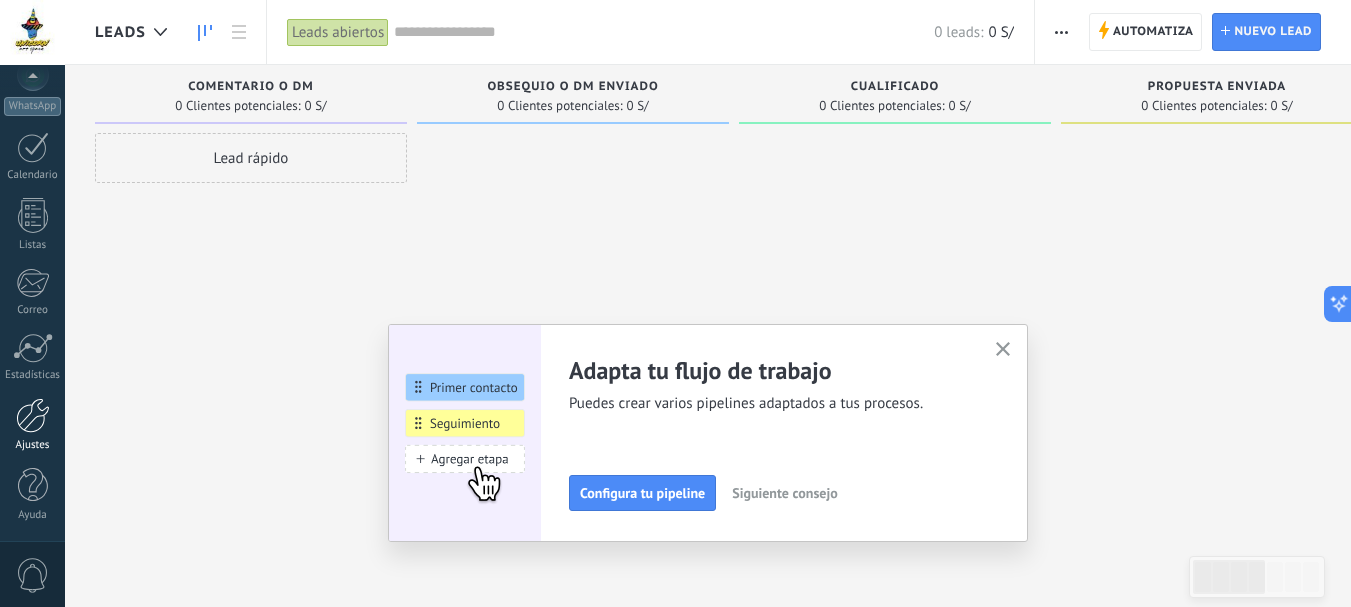click at bounding box center [33, 415] 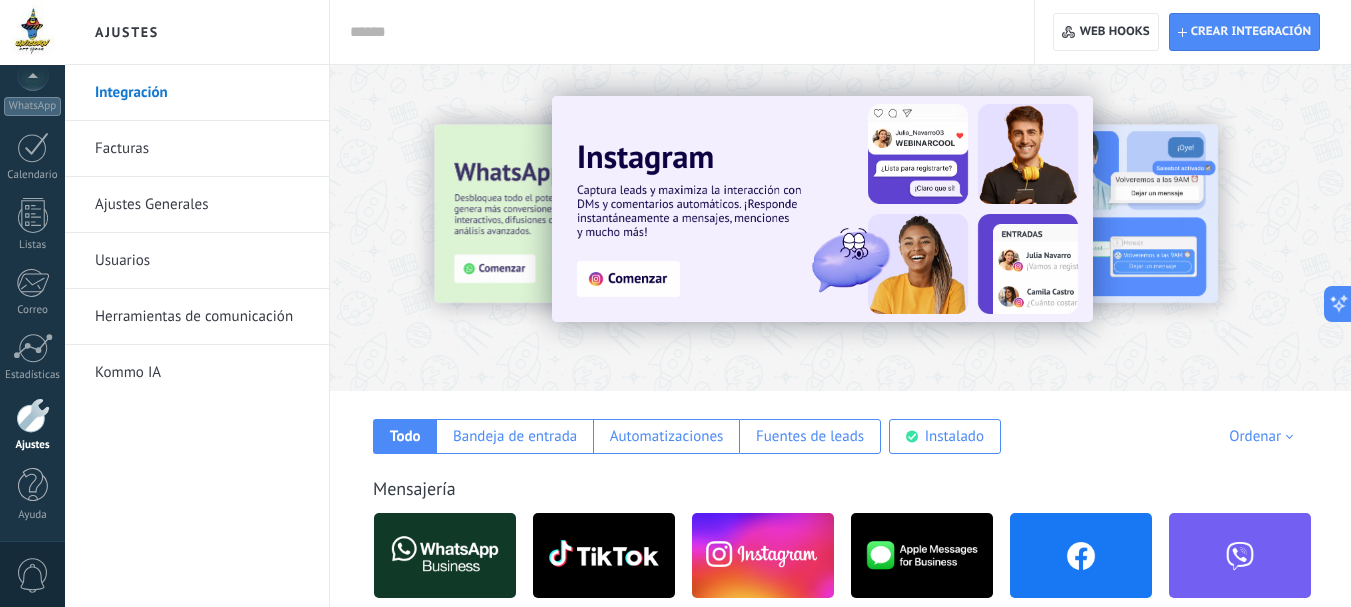 click at bounding box center (445, 555) 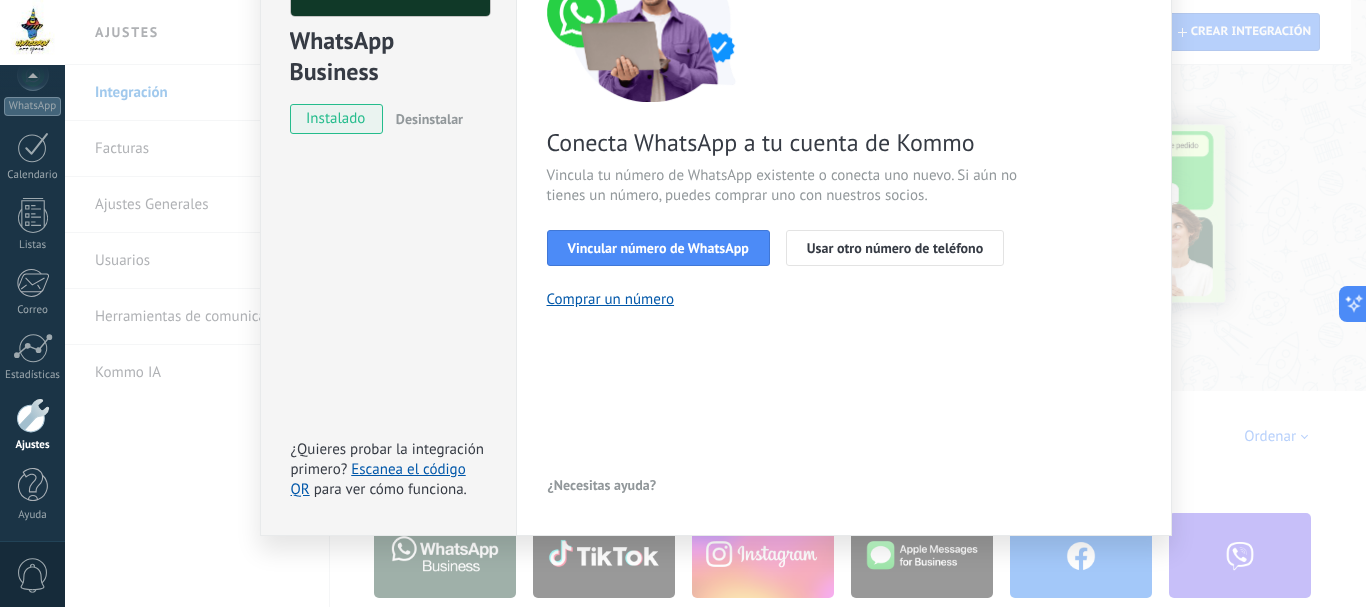 scroll, scrollTop: 223, scrollLeft: 0, axis: vertical 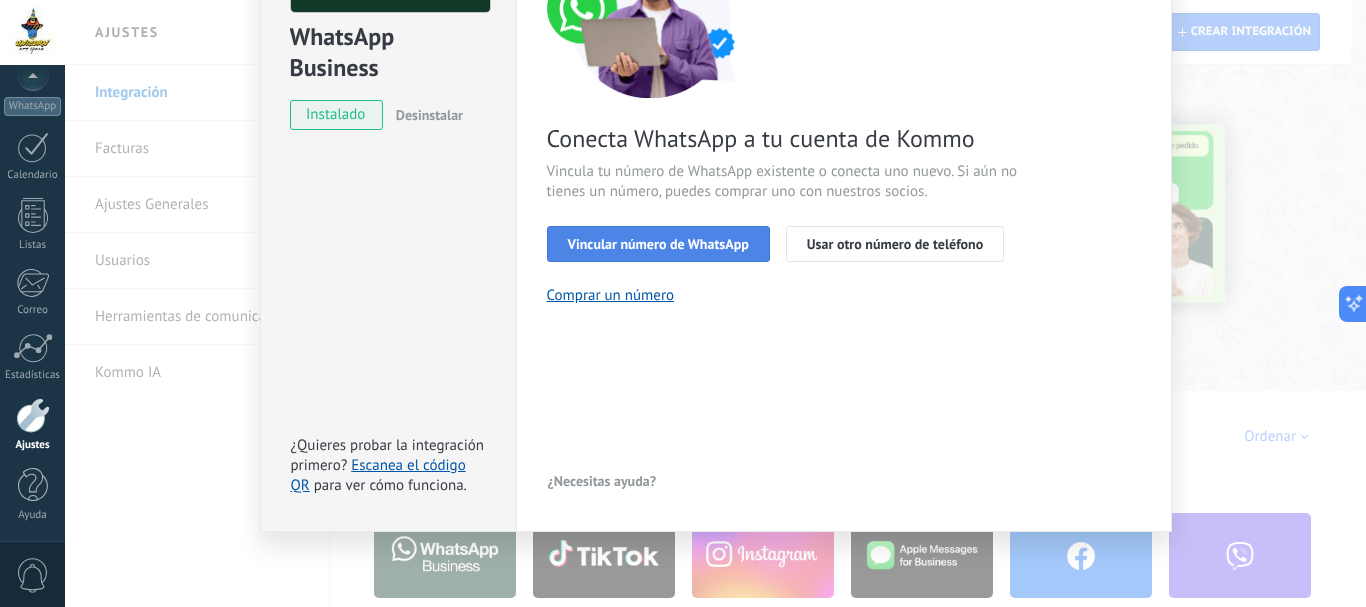 click on "Vincular número de WhatsApp" at bounding box center [658, 244] 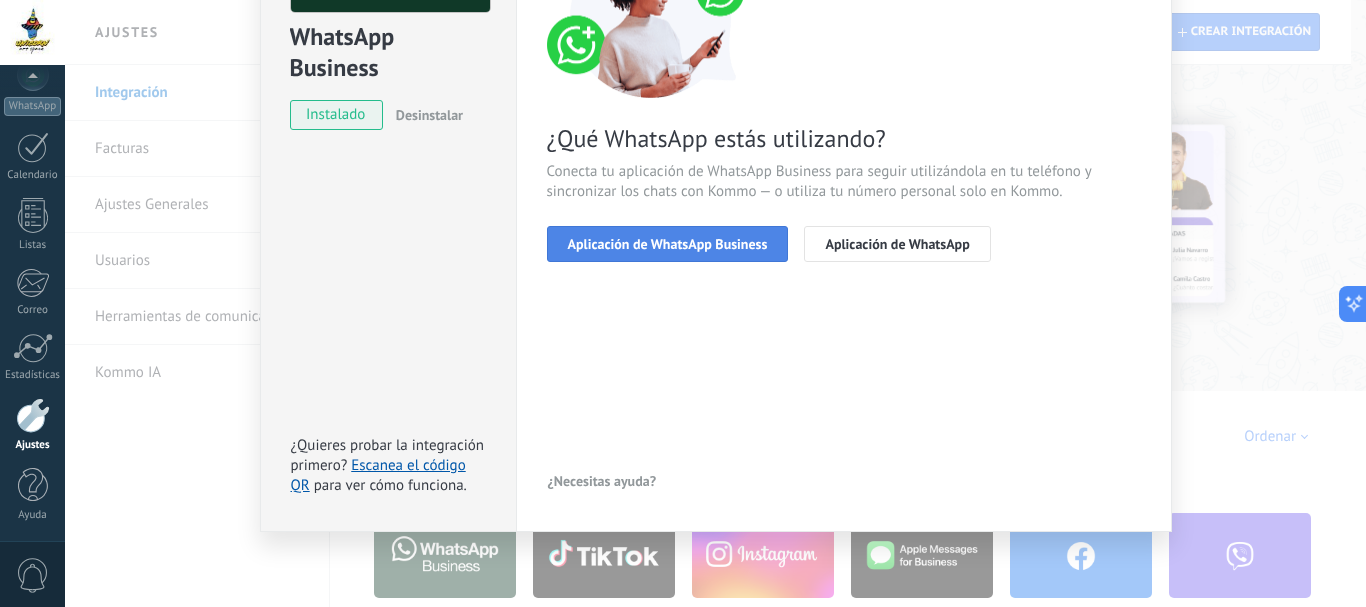 click on "Aplicación de WhatsApp Business" at bounding box center (668, 244) 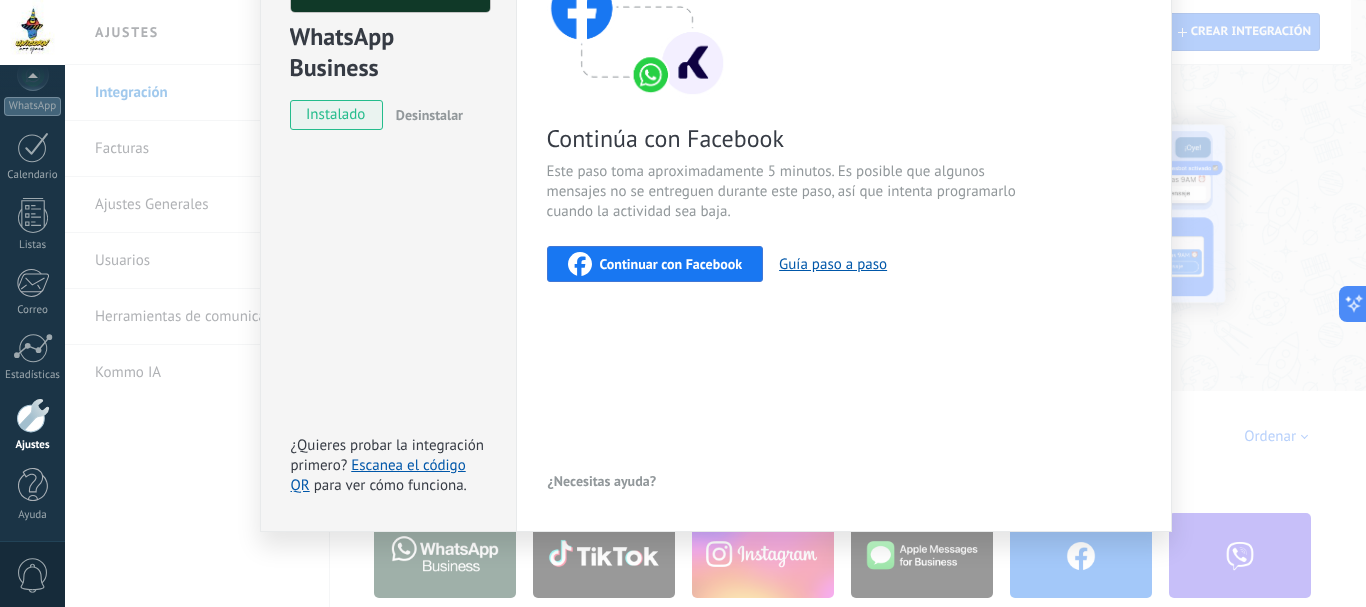 click on "Continuar con Facebook" at bounding box center [671, 264] 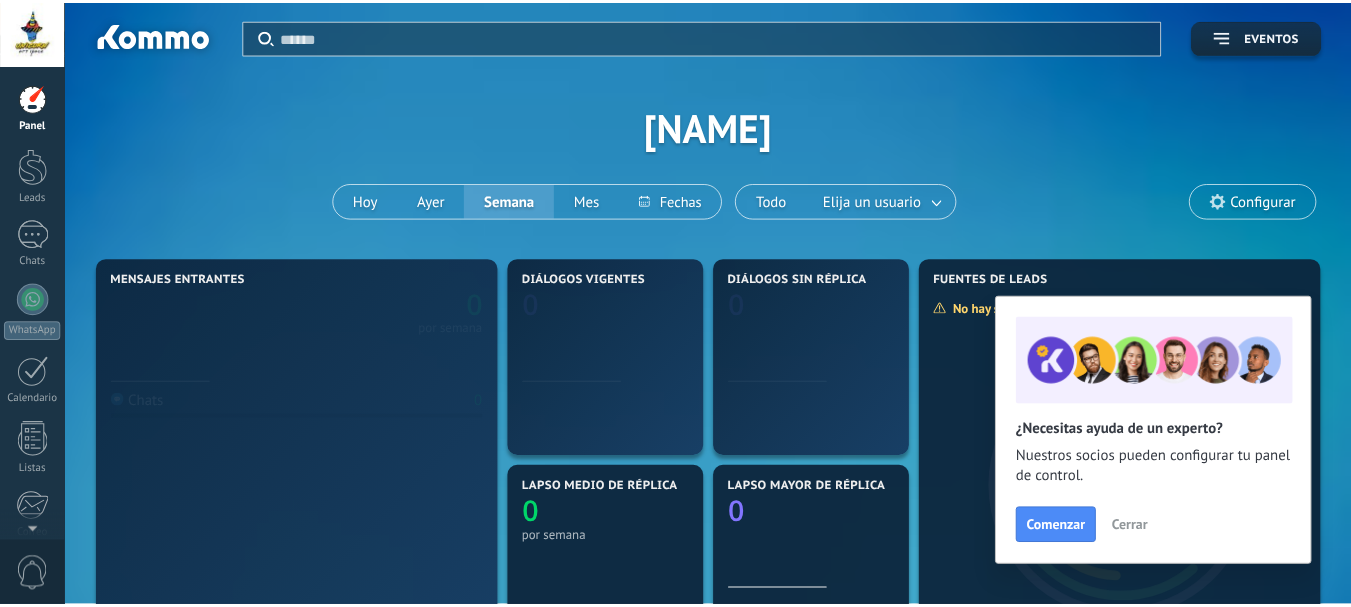 scroll, scrollTop: 0, scrollLeft: 0, axis: both 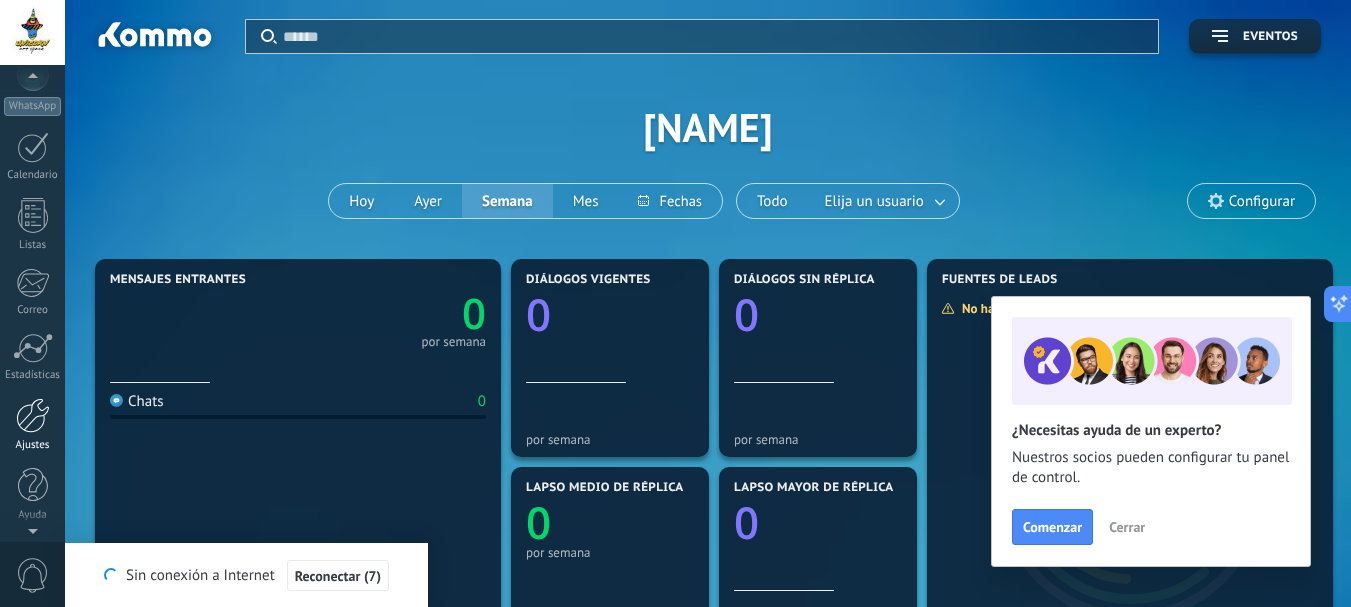 click on "Ajustes" at bounding box center [32, 425] 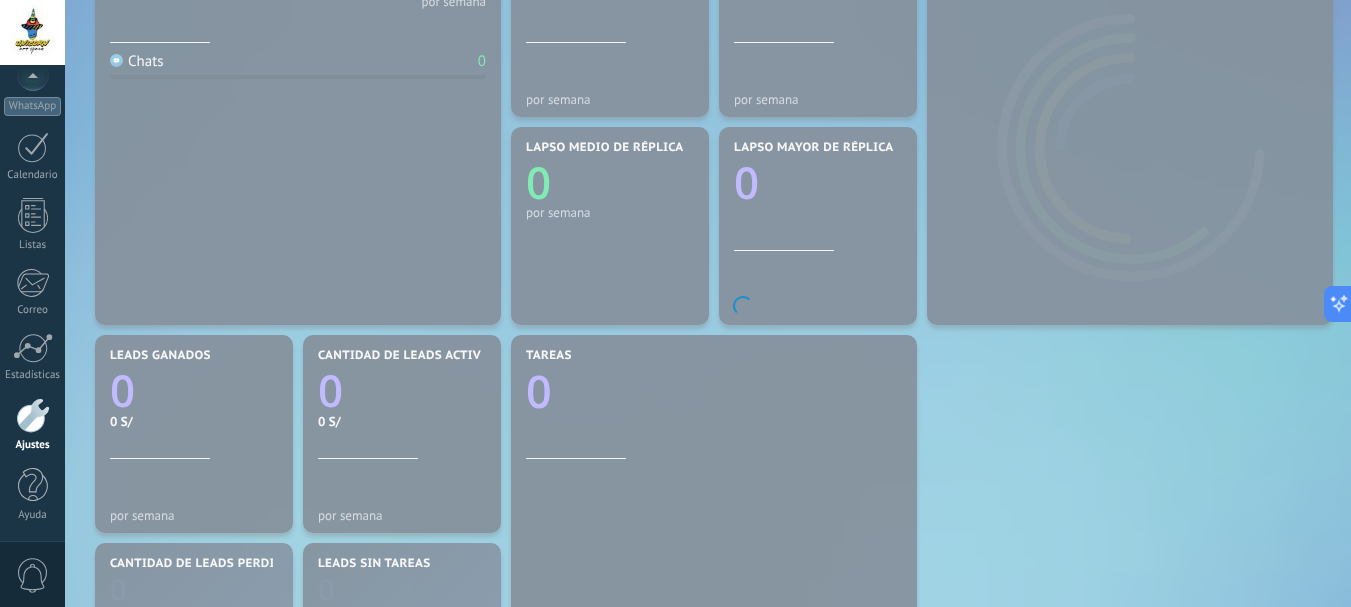 scroll, scrollTop: 341, scrollLeft: 0, axis: vertical 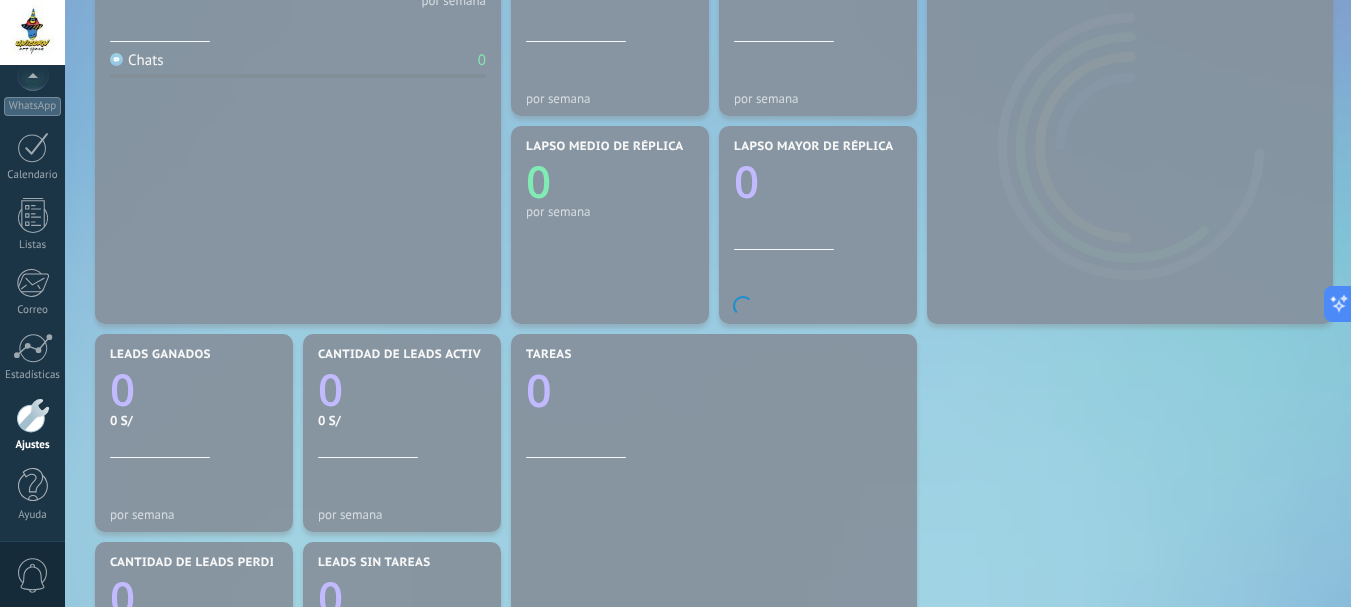 click at bounding box center [33, 415] 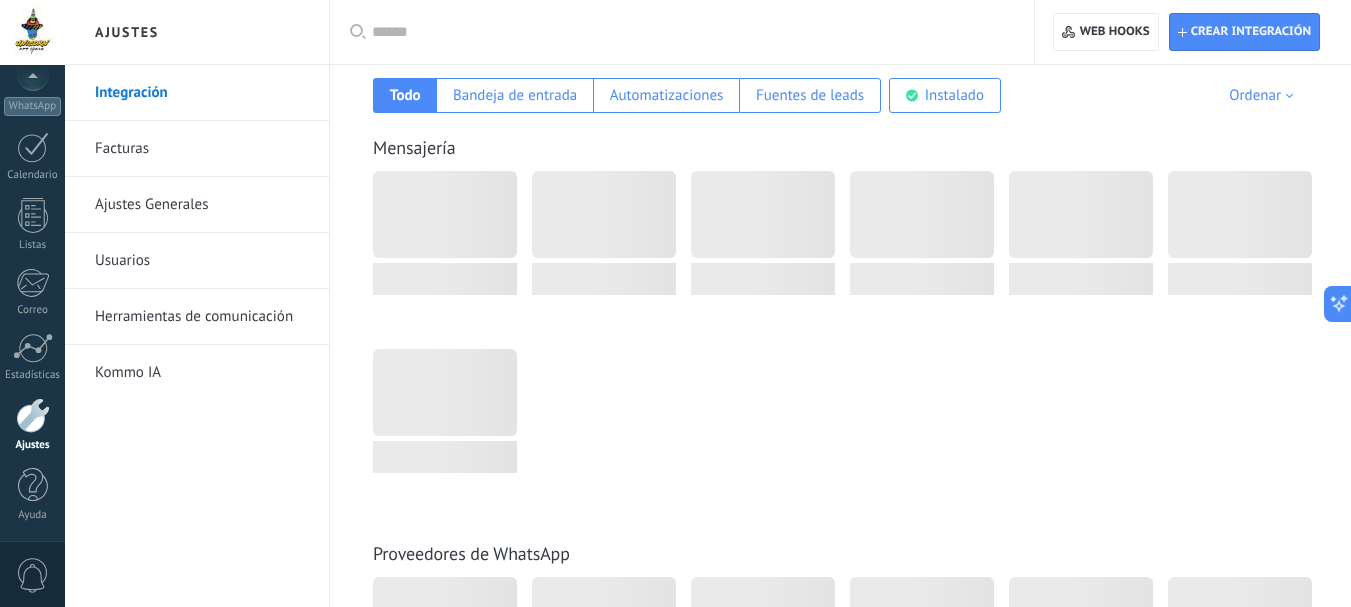 scroll, scrollTop: 0, scrollLeft: 0, axis: both 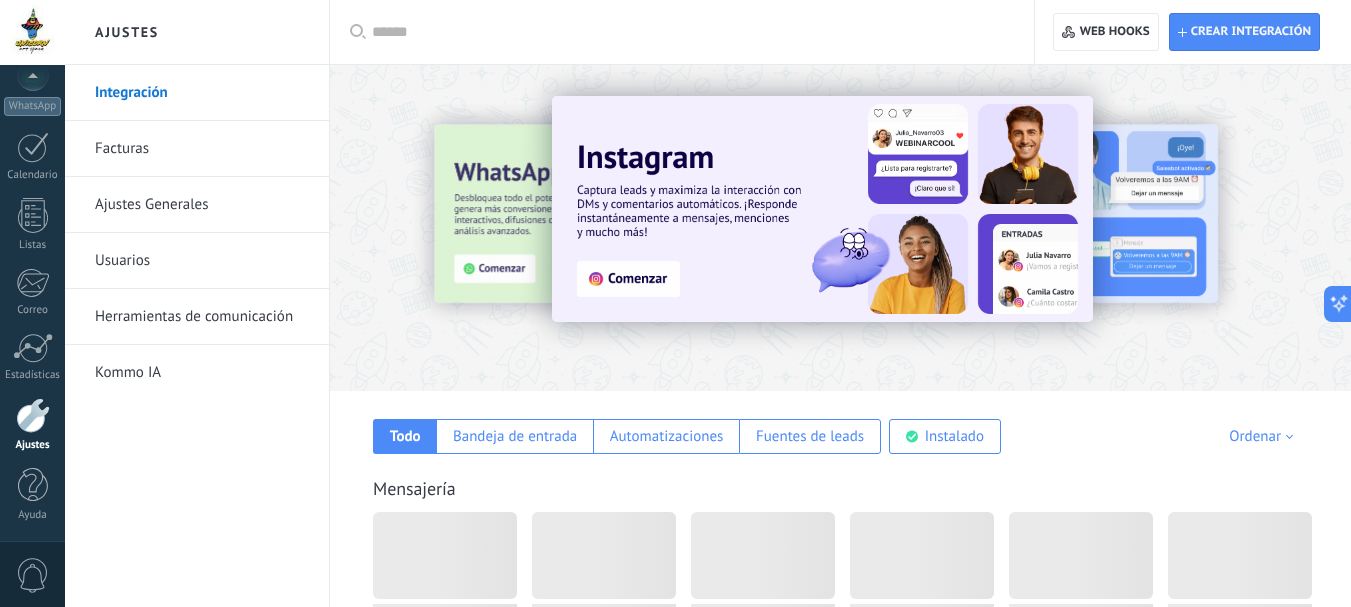 click at bounding box center [33, 415] 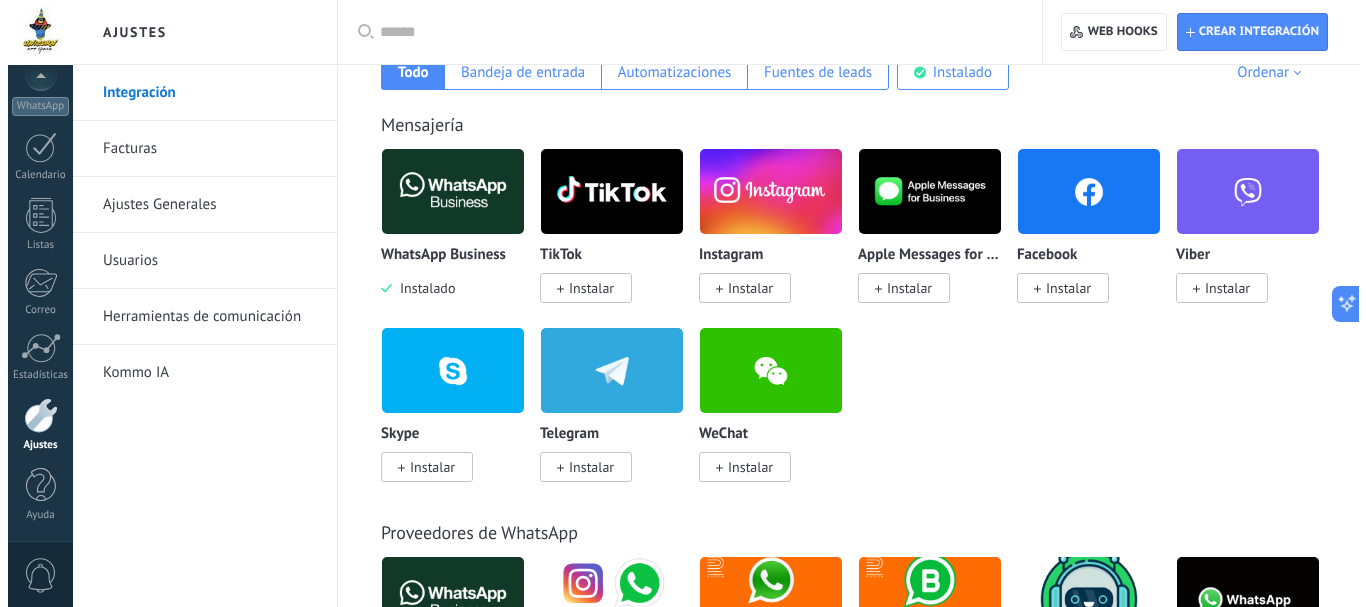 scroll, scrollTop: 365, scrollLeft: 0, axis: vertical 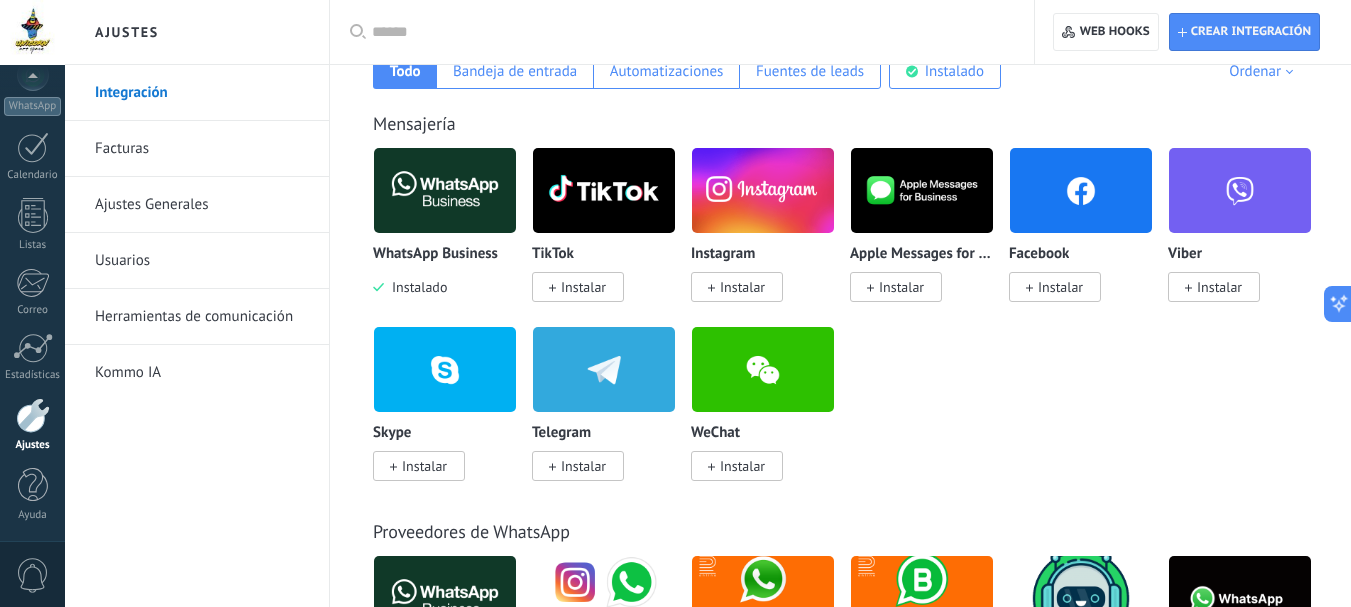 click at bounding box center (445, 190) 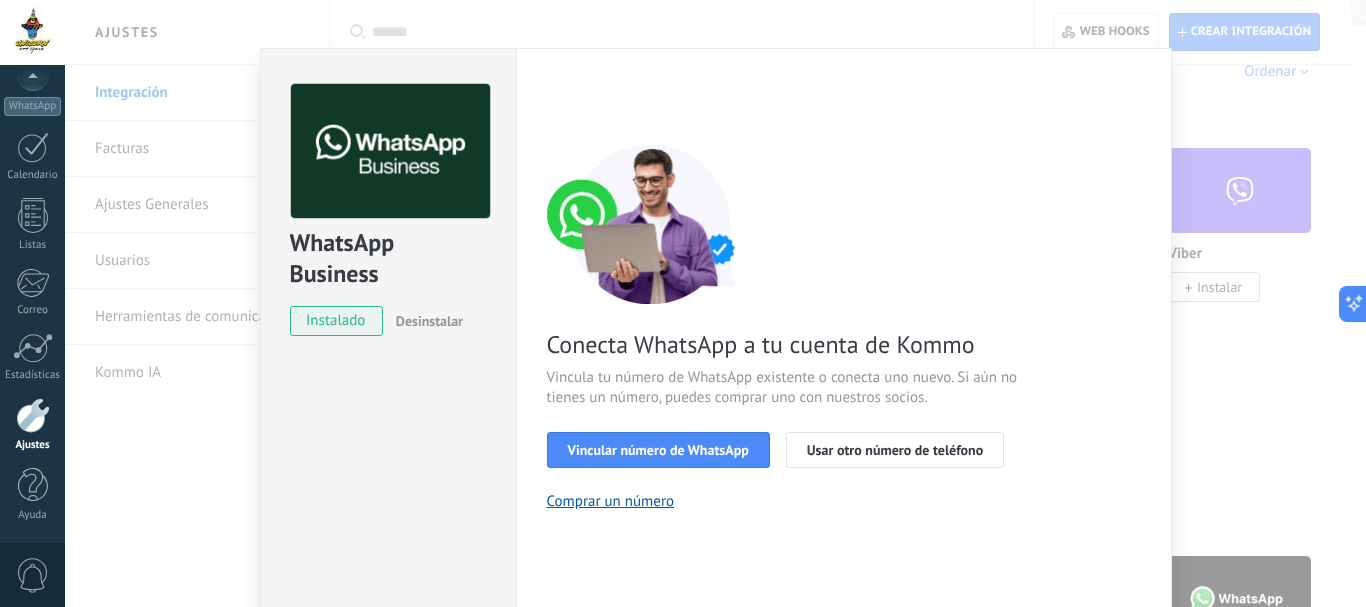 scroll, scrollTop: 0, scrollLeft: 0, axis: both 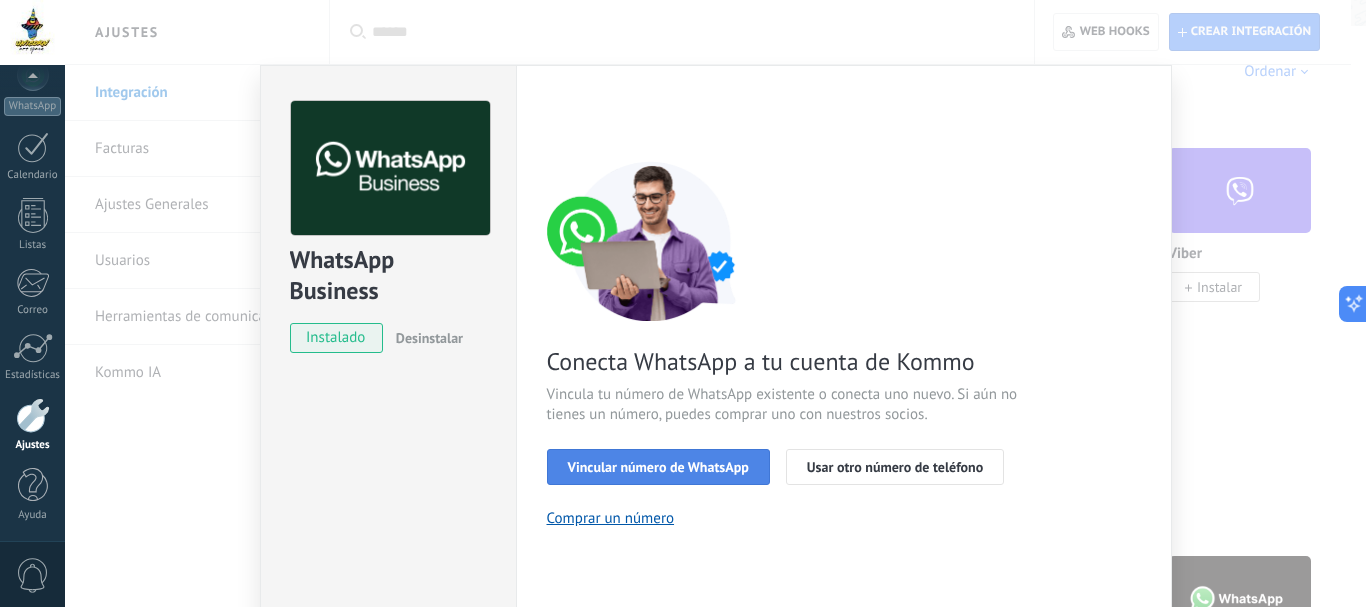 click on "Vincular número de WhatsApp" at bounding box center [658, 467] 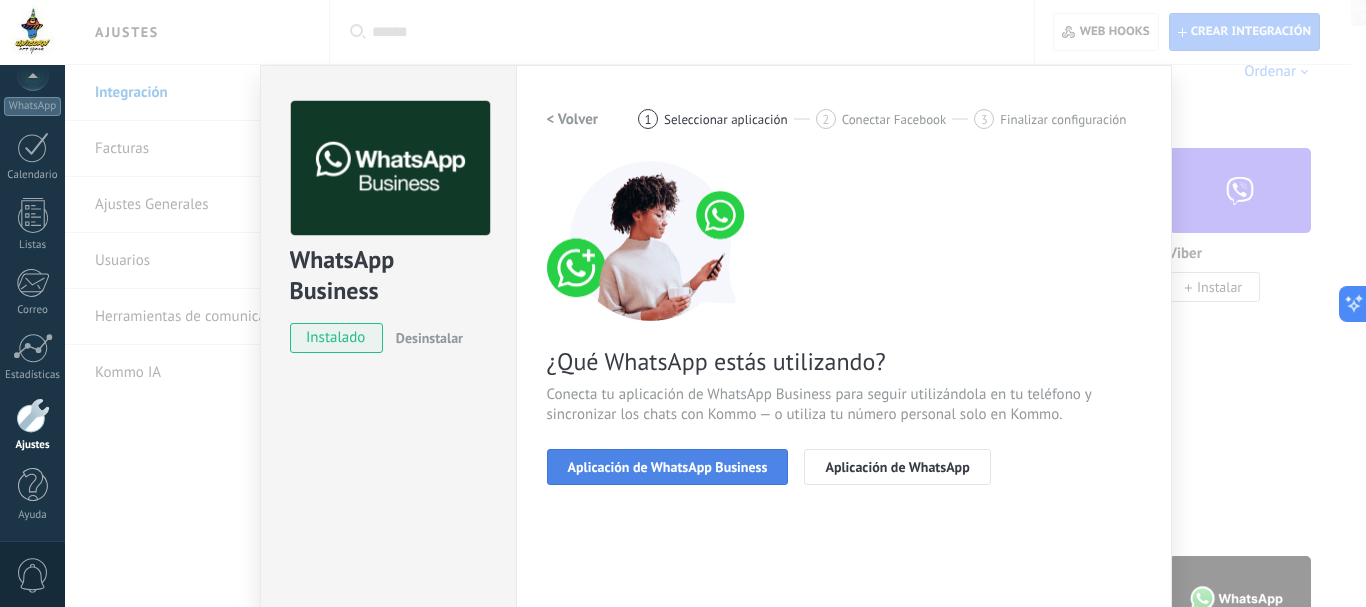 click on "Aplicación de WhatsApp Business" at bounding box center (668, 467) 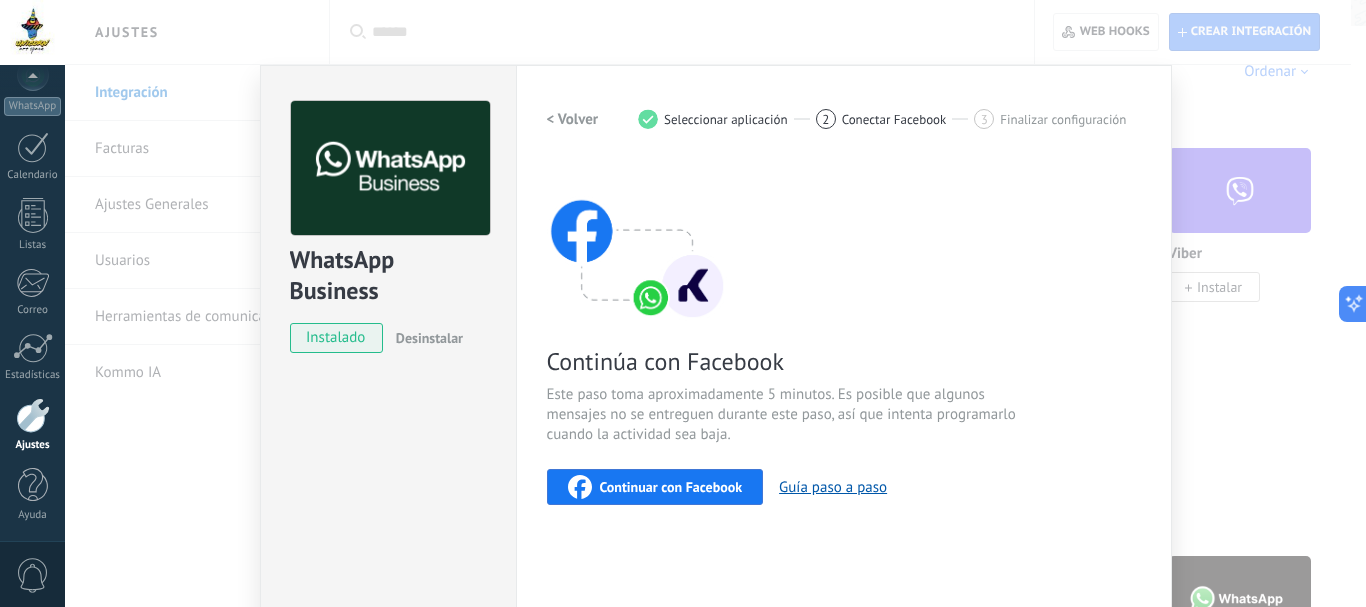 click on "Continuar con Facebook" at bounding box center [671, 487] 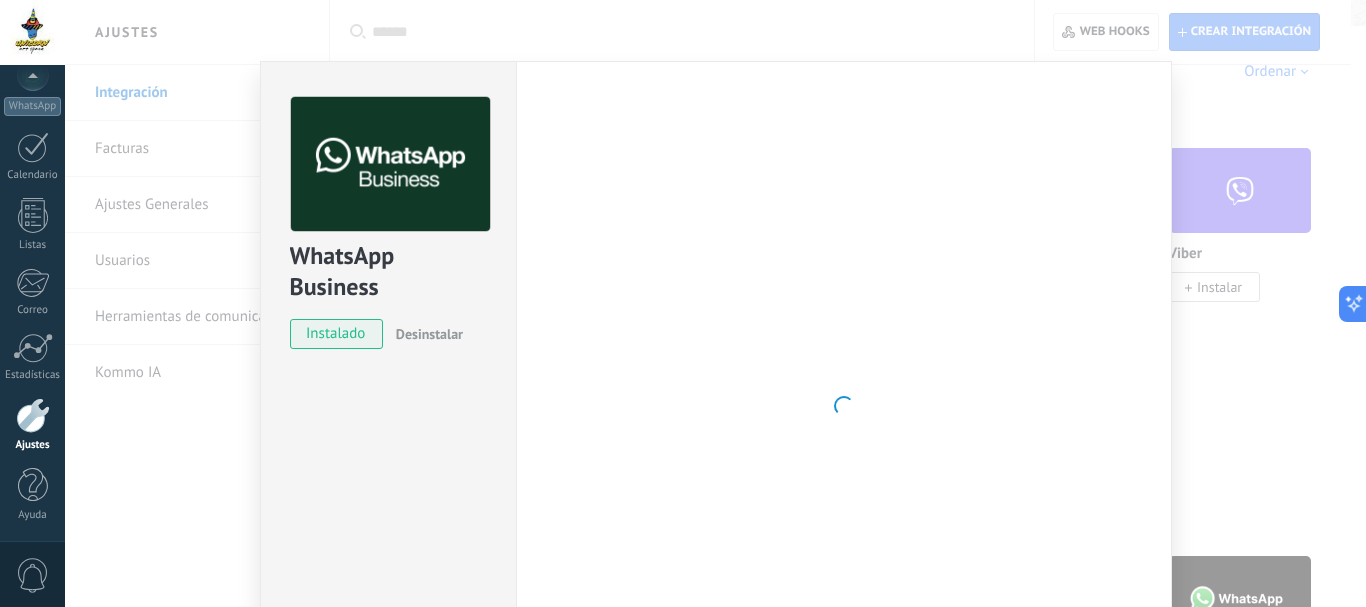 scroll, scrollTop: 0, scrollLeft: 0, axis: both 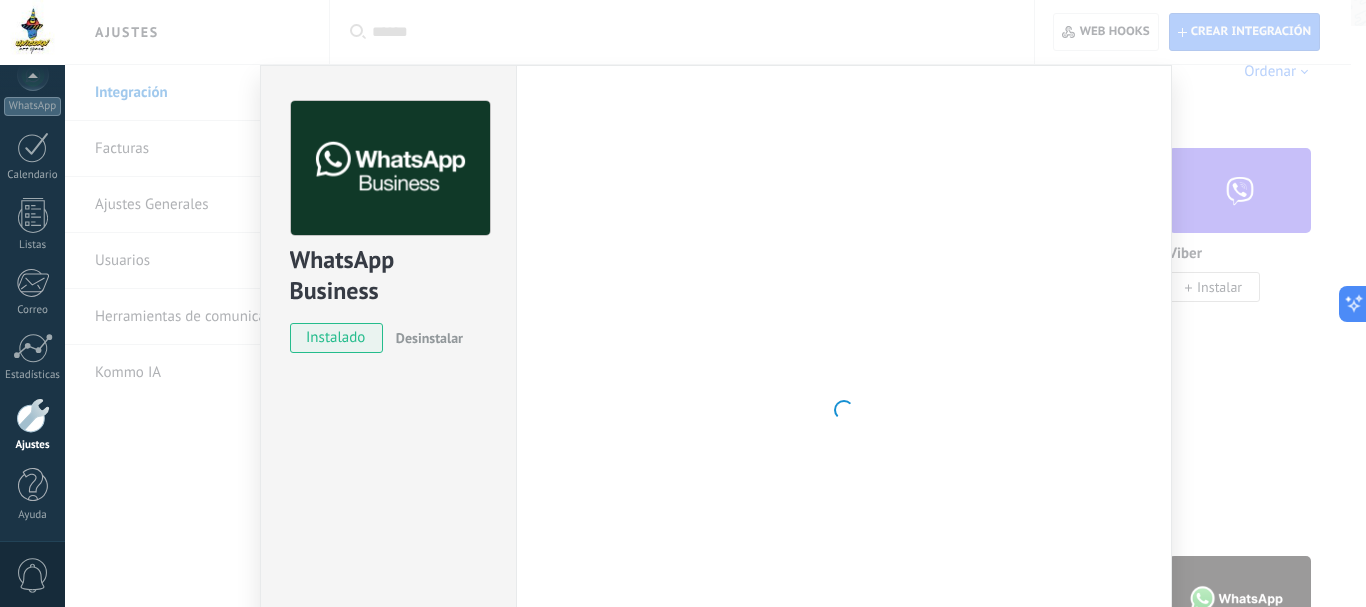 click on "instalado" at bounding box center (336, 338) 